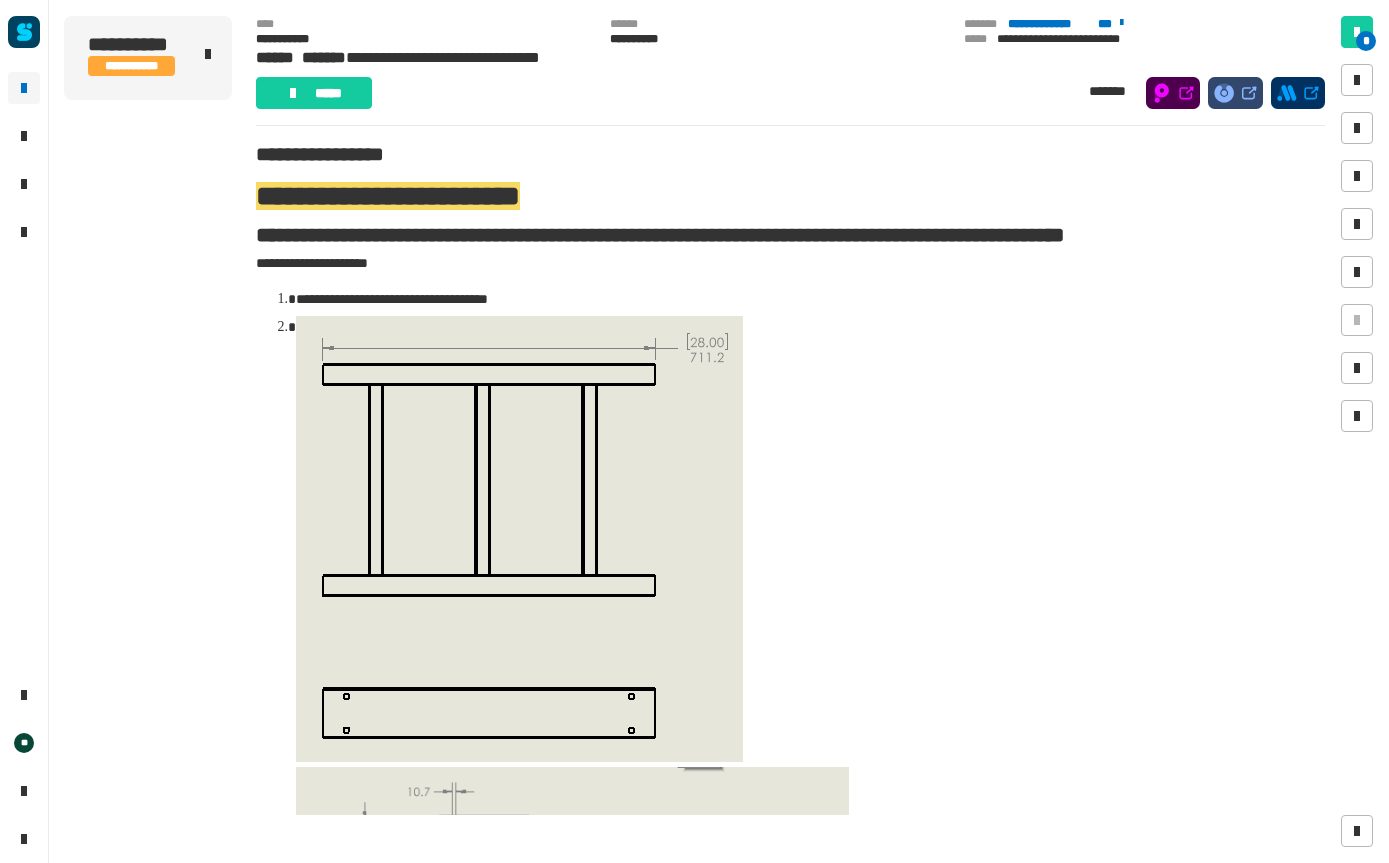 scroll, scrollTop: 0, scrollLeft: 0, axis: both 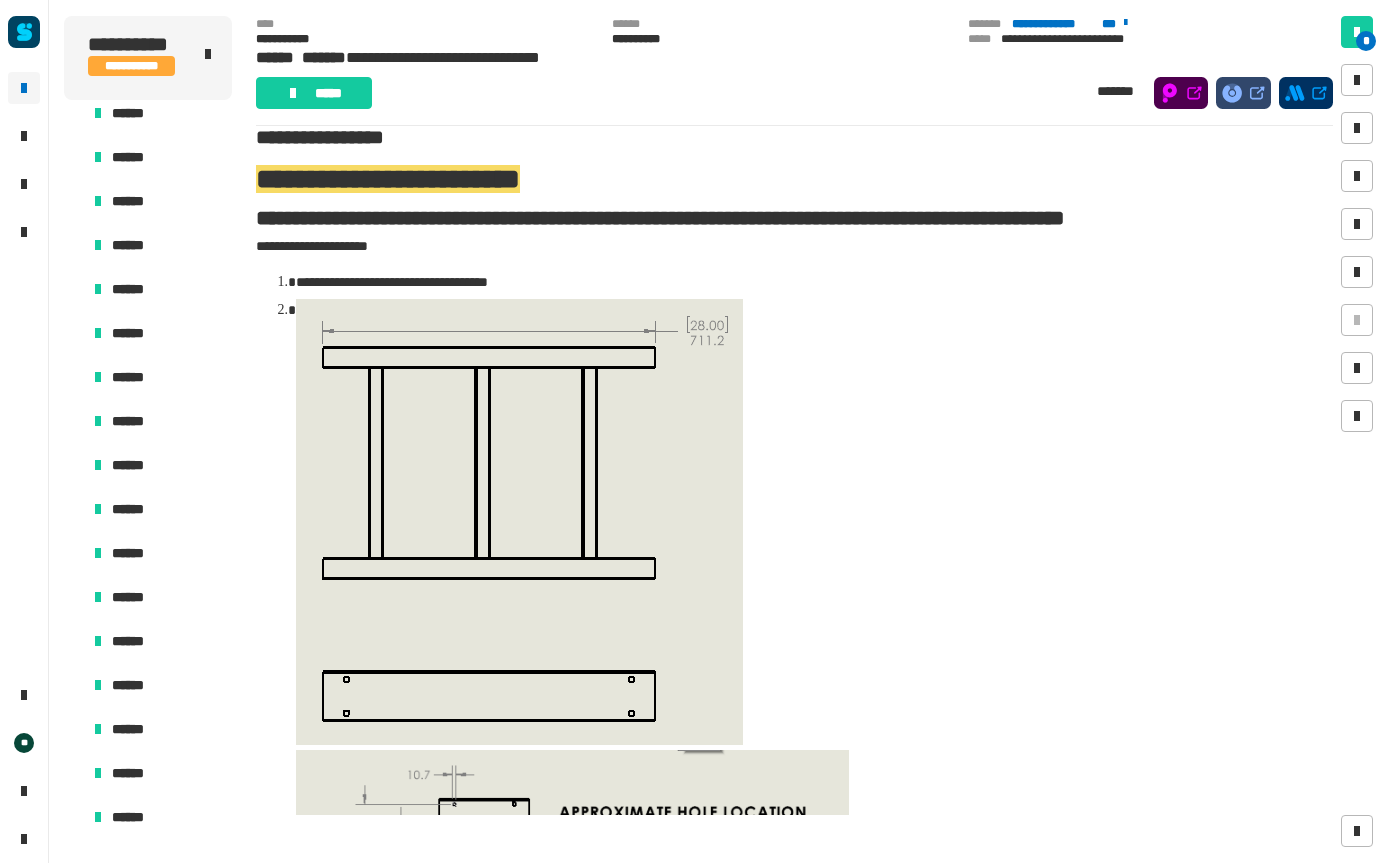 click 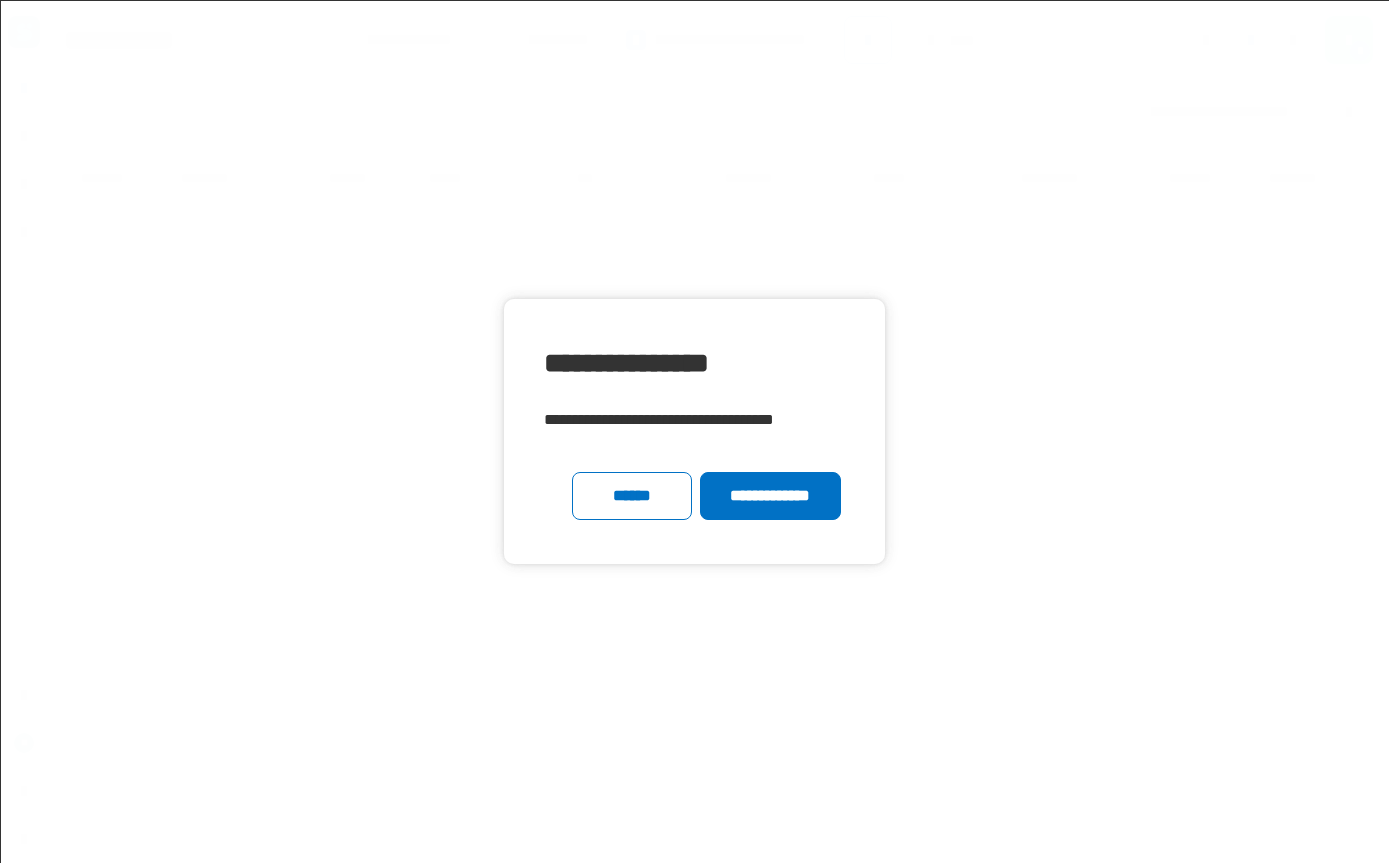 click on "**********" 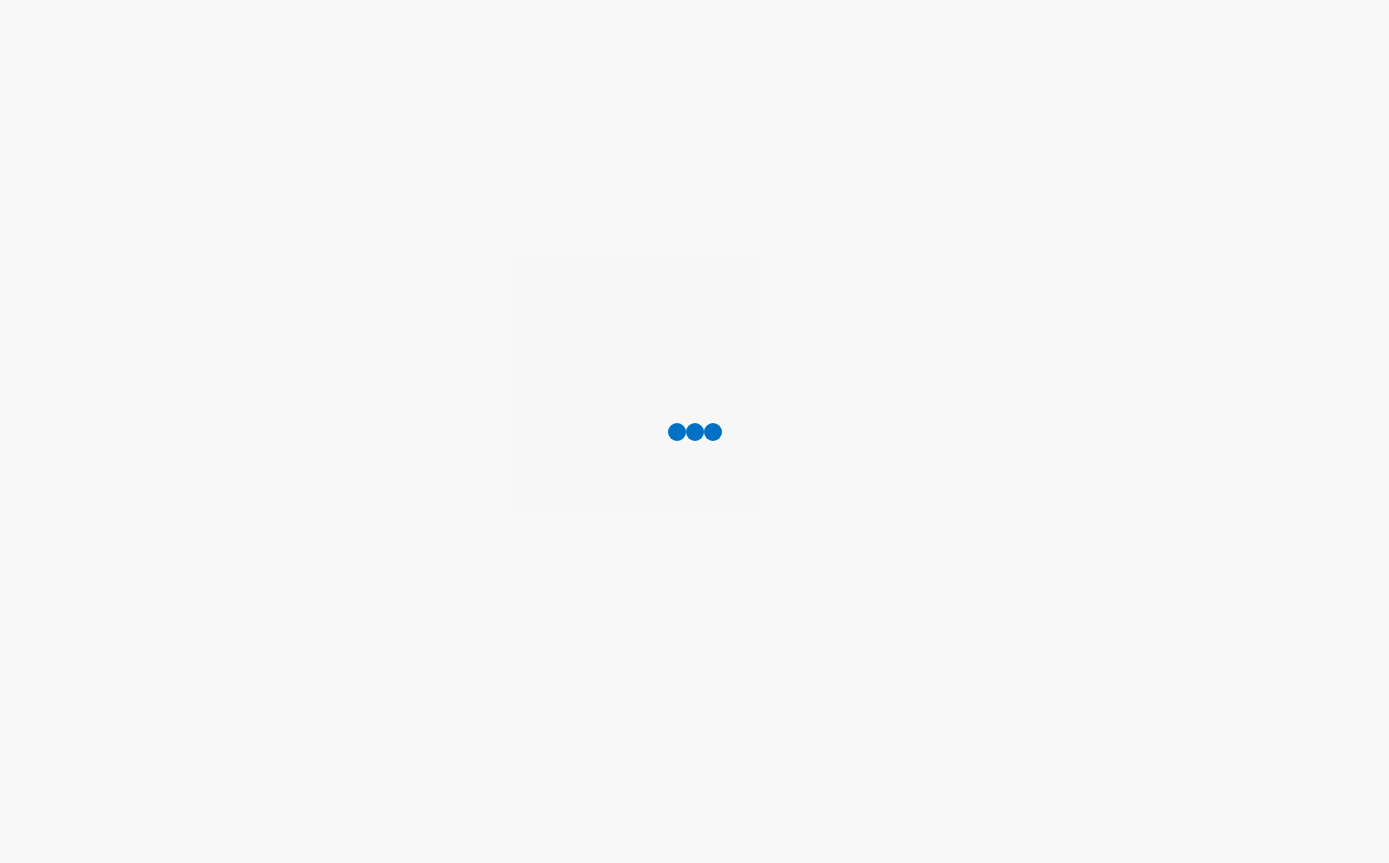 scroll, scrollTop: 0, scrollLeft: 0, axis: both 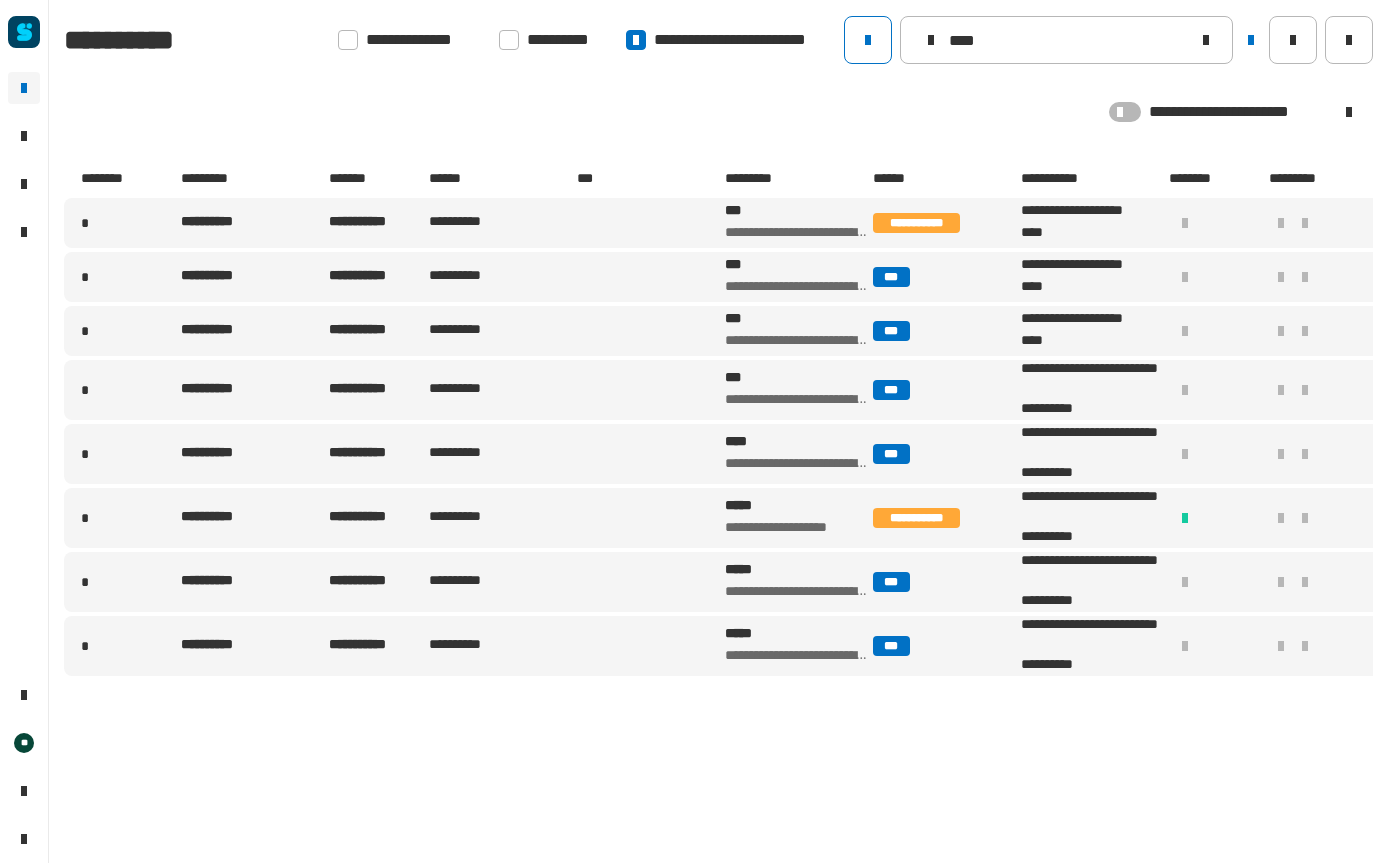 click 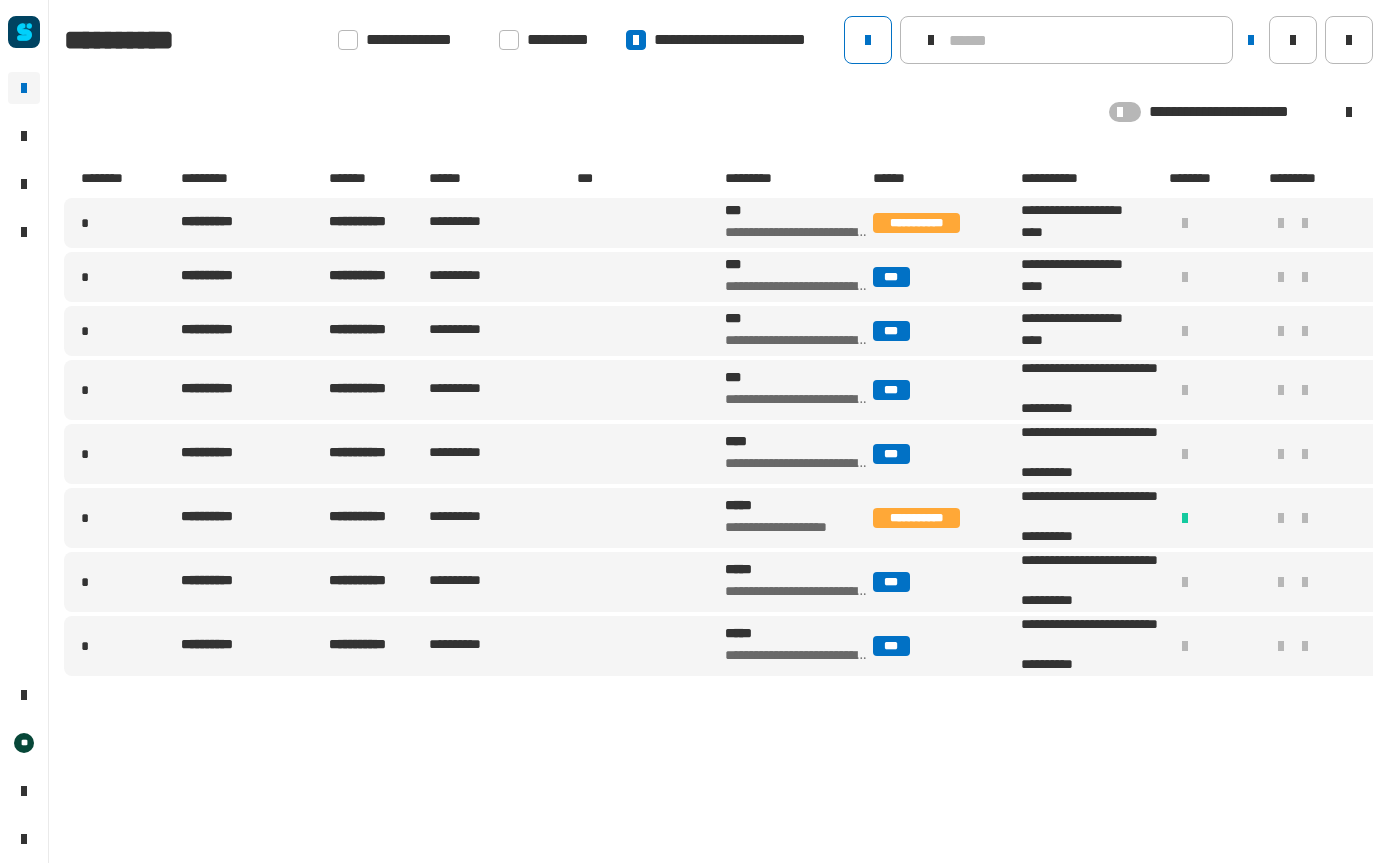 type 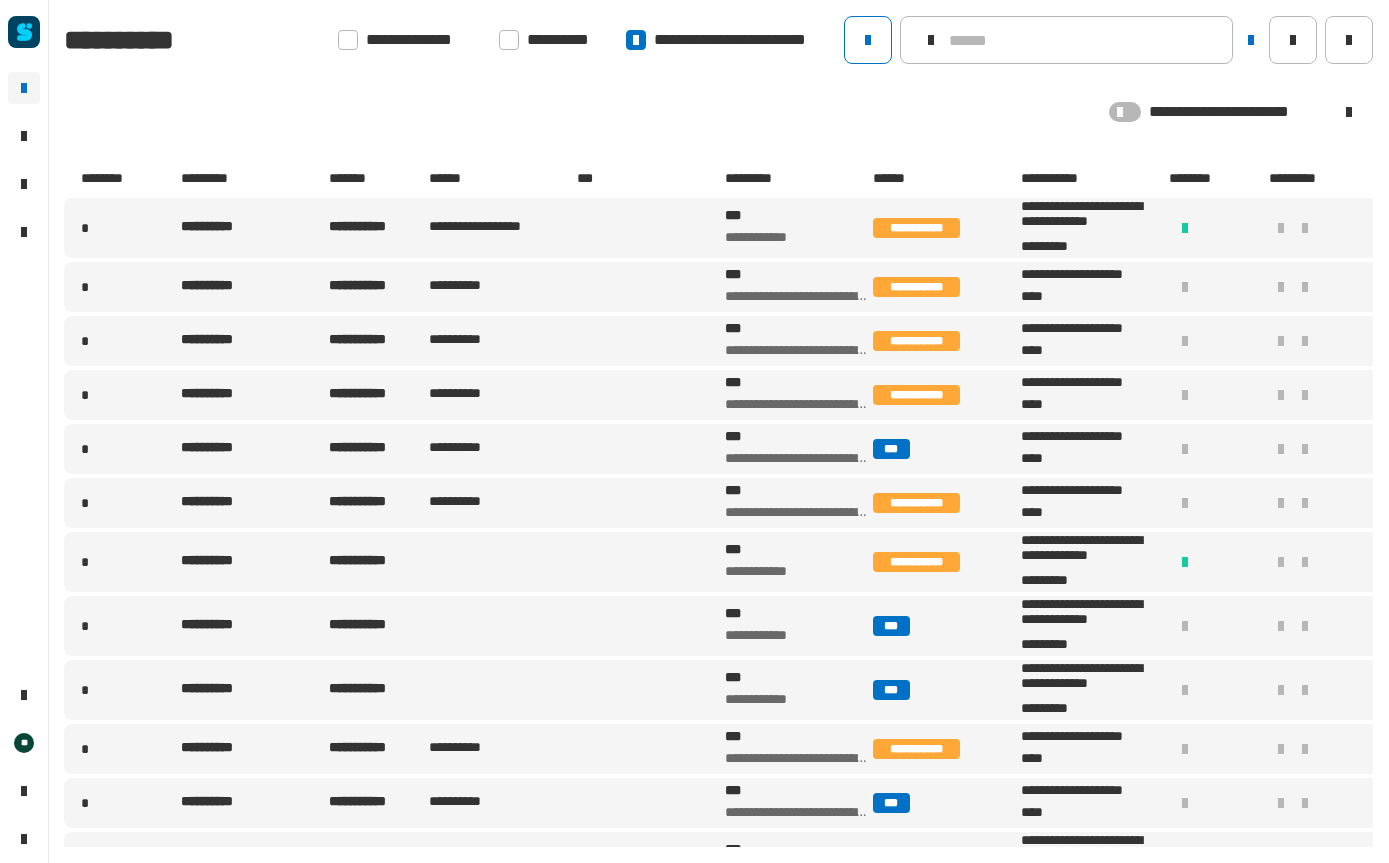 click at bounding box center [649, 449] 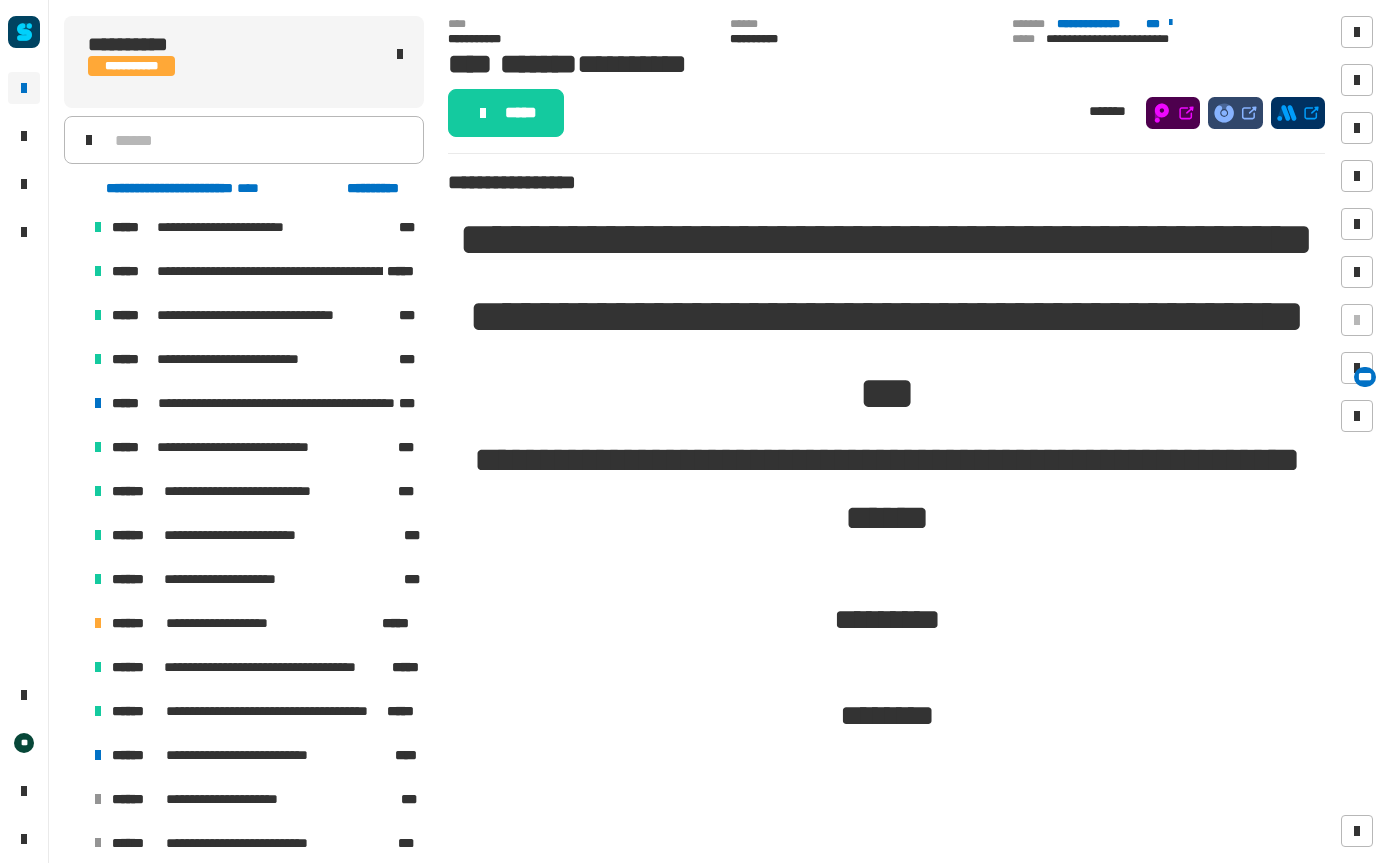 scroll, scrollTop: 436, scrollLeft: 0, axis: vertical 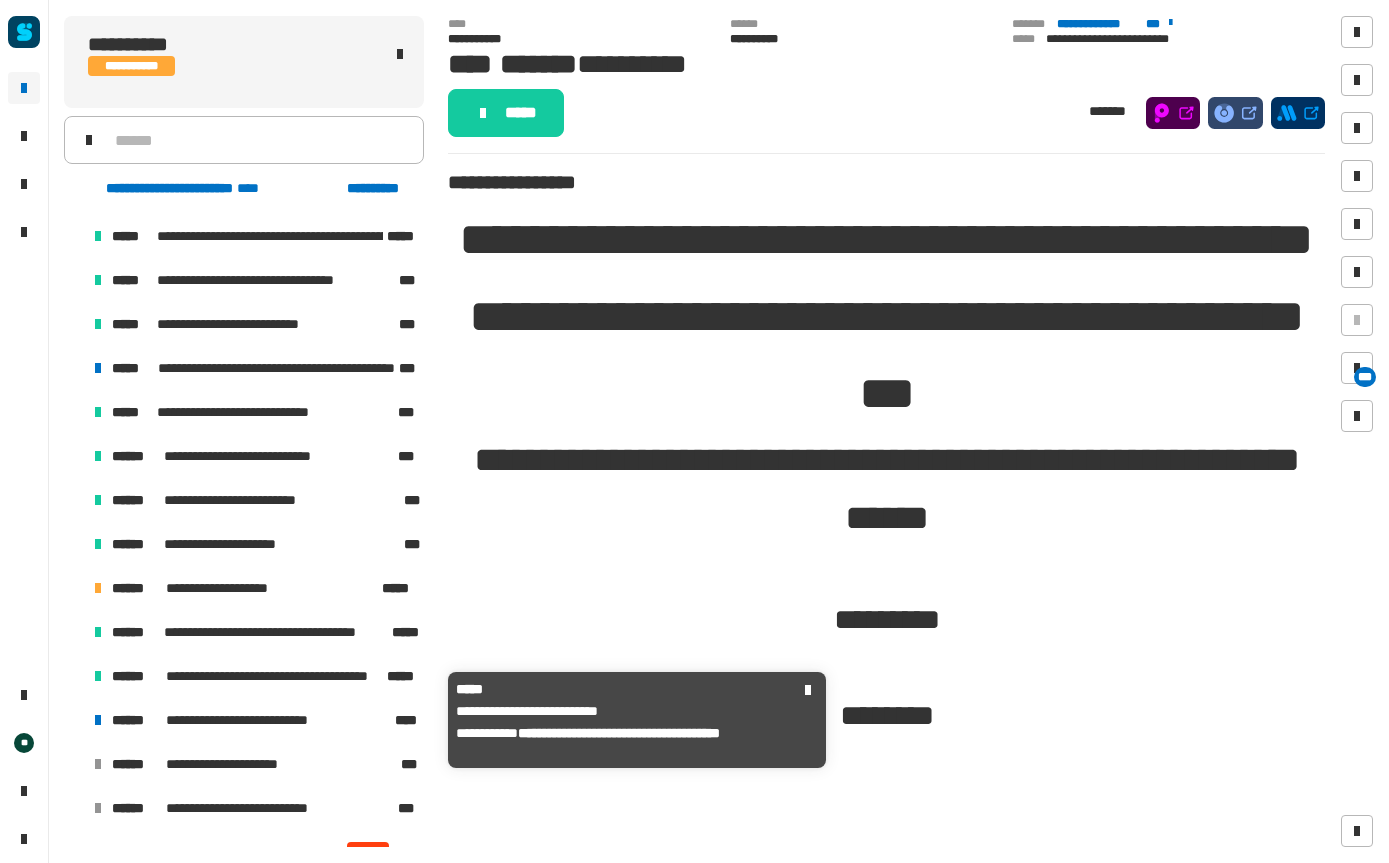click on "**********" at bounding box center [250, 720] 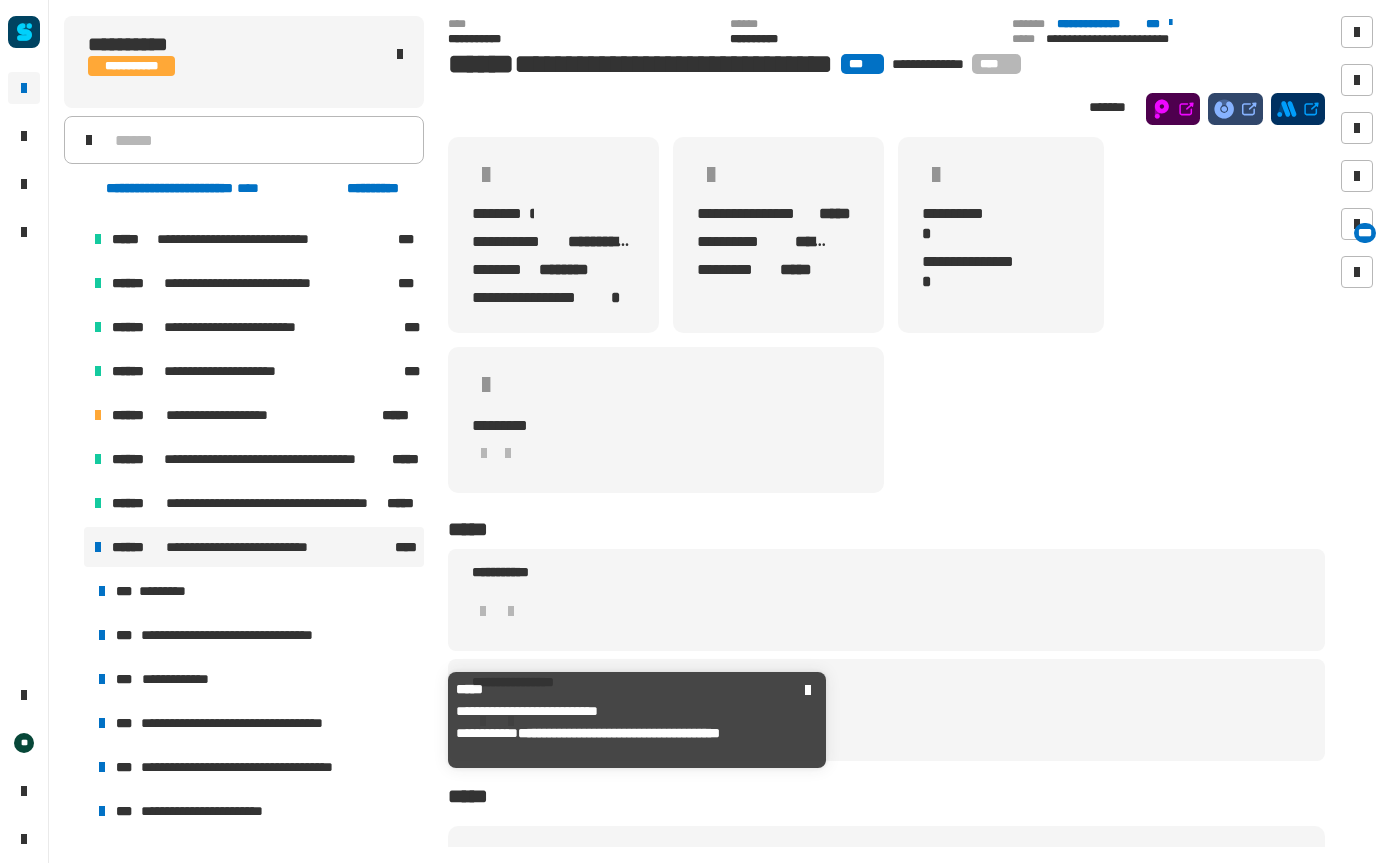 scroll, scrollTop: 608, scrollLeft: 0, axis: vertical 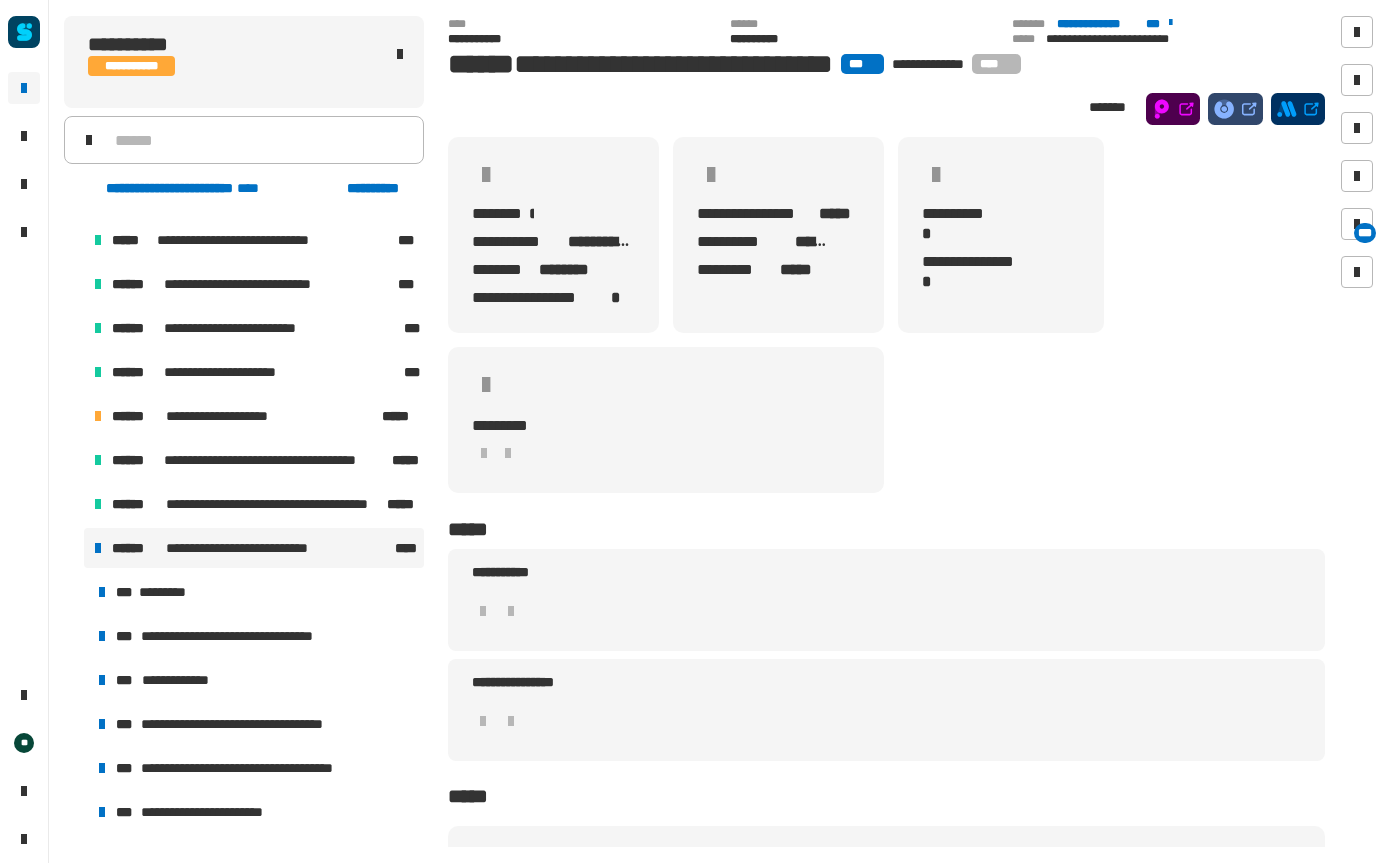 click on "*********" at bounding box center [167, 592] 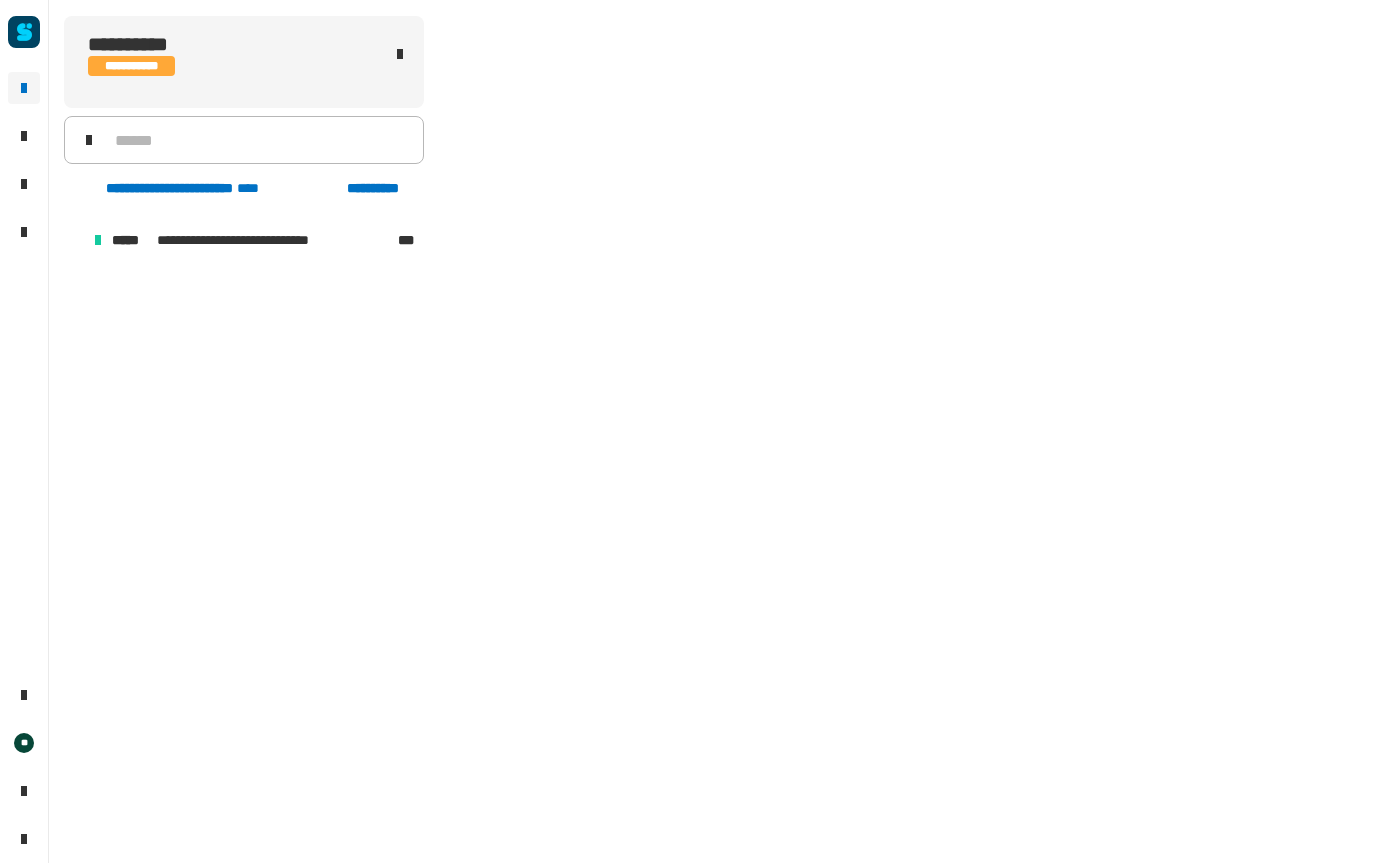 scroll, scrollTop: 0, scrollLeft: 0, axis: both 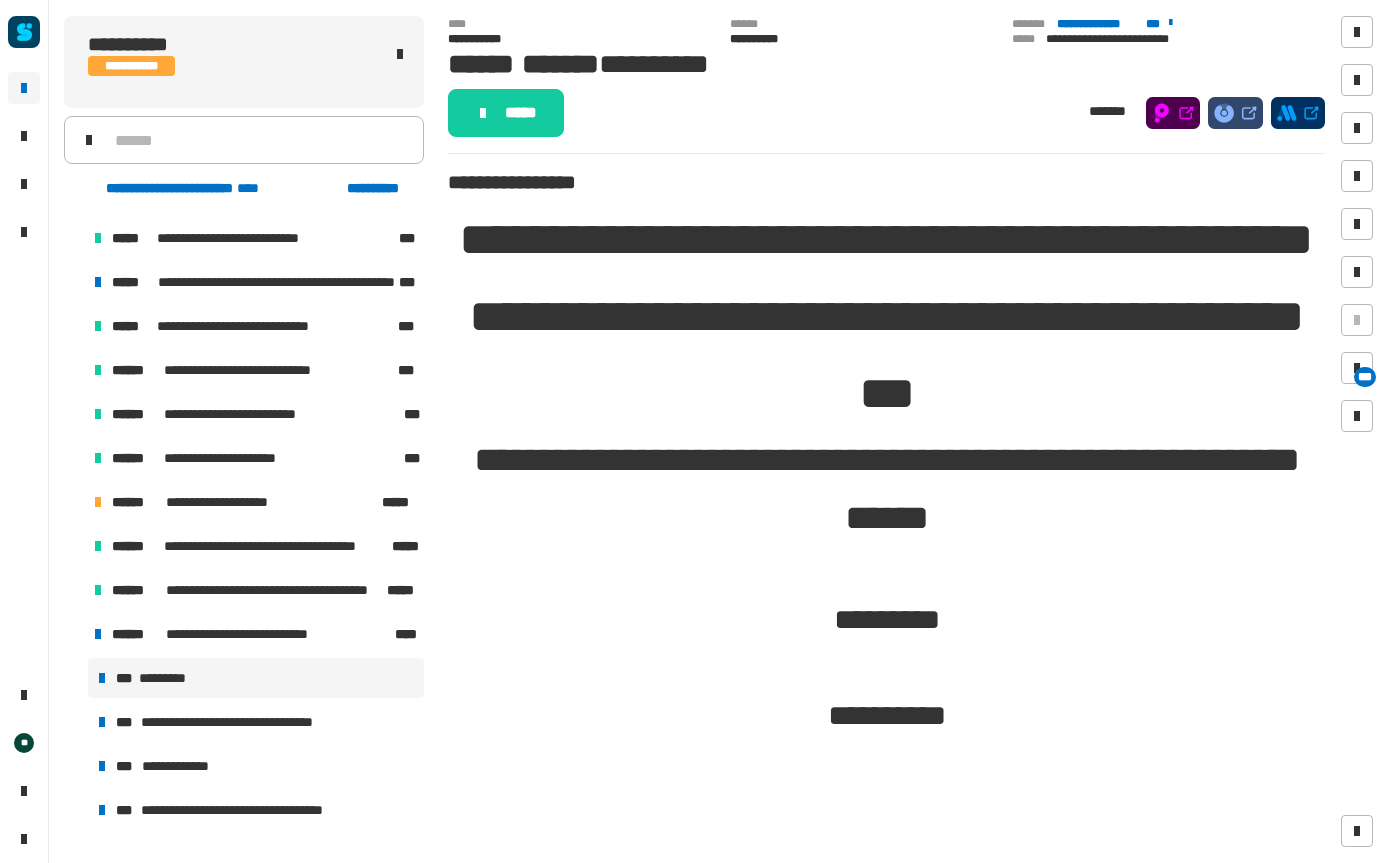 click on "**********" at bounding box center [254, 634] 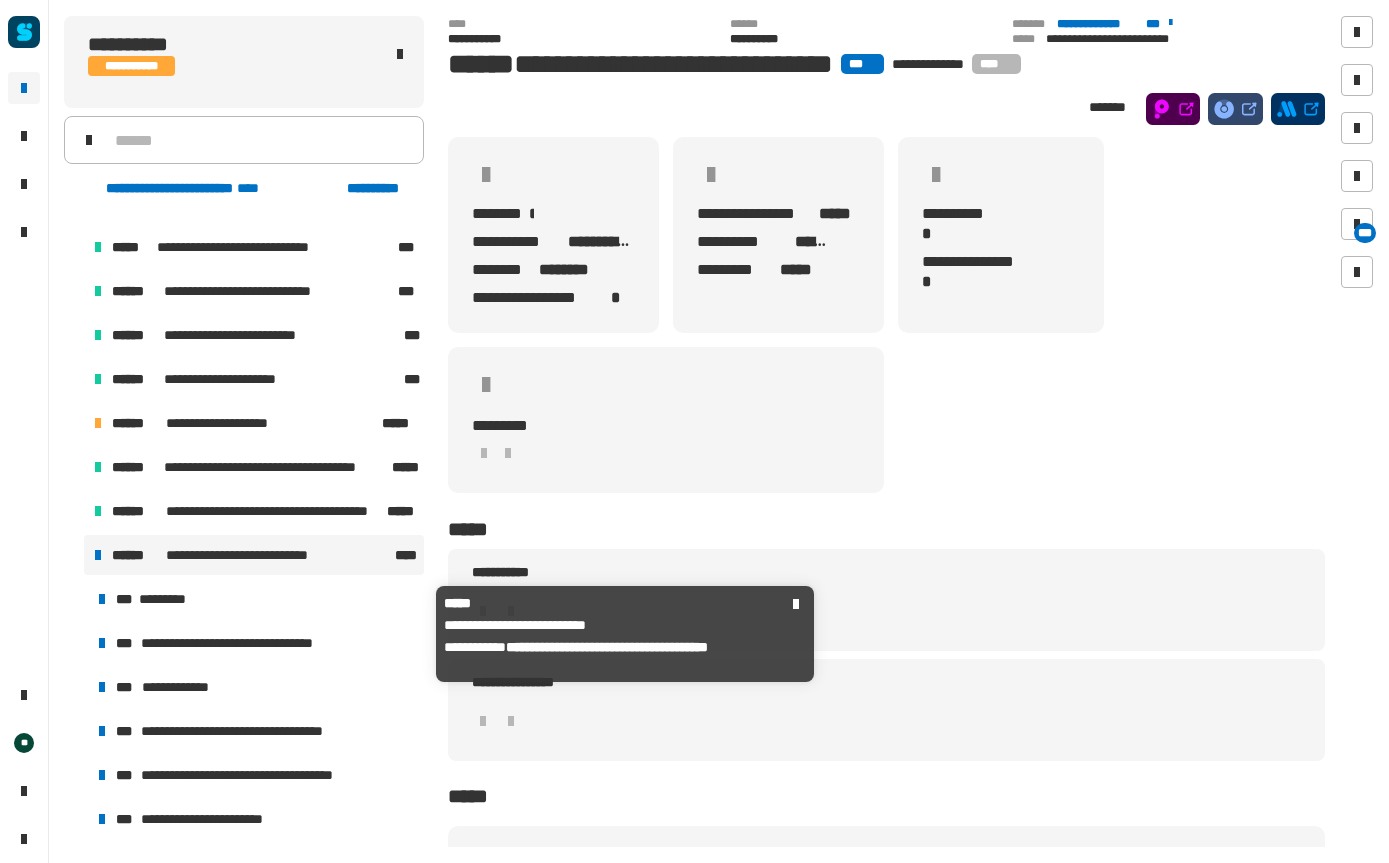 scroll, scrollTop: 609, scrollLeft: 0, axis: vertical 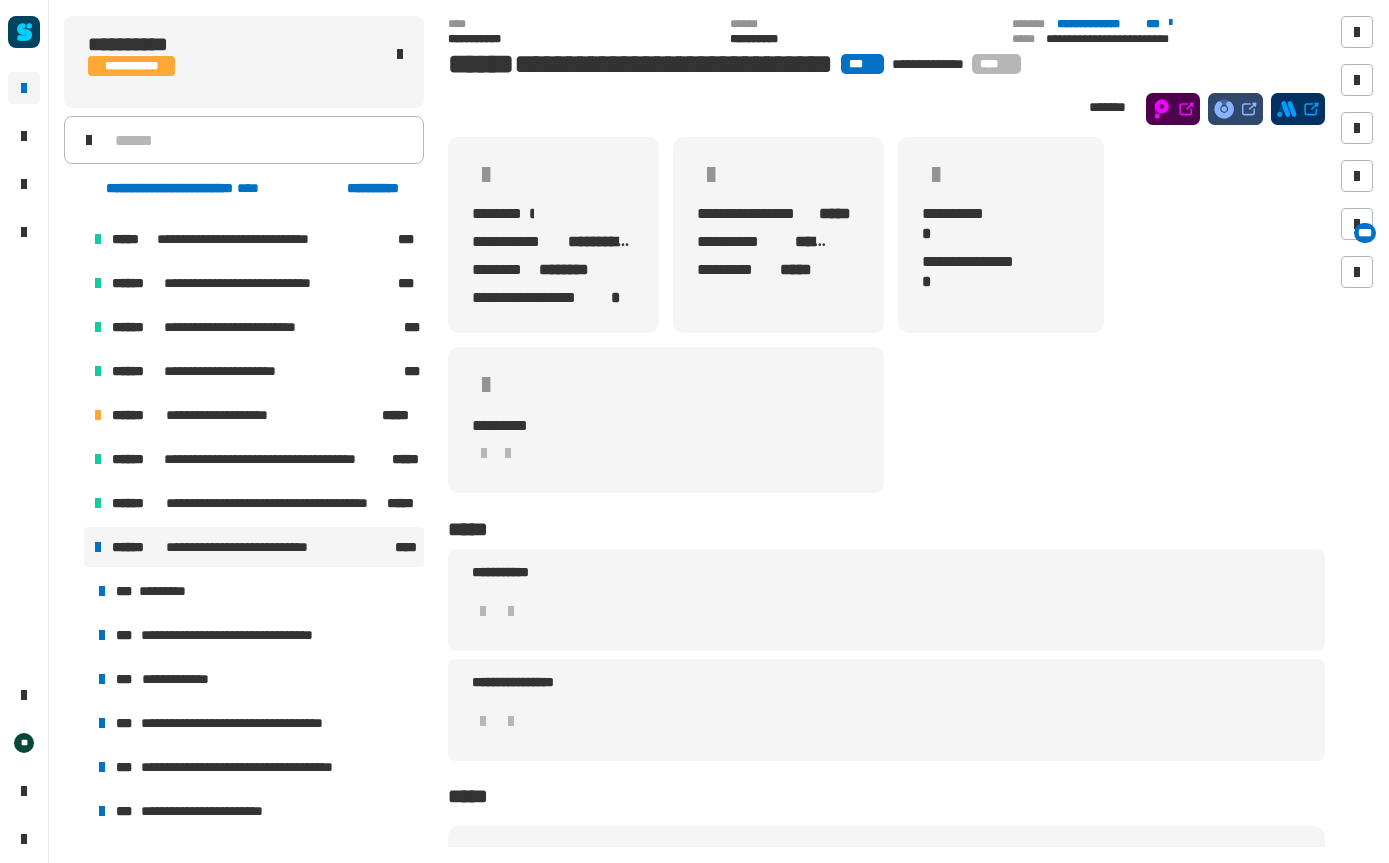 click on "*********" at bounding box center [167, 591] 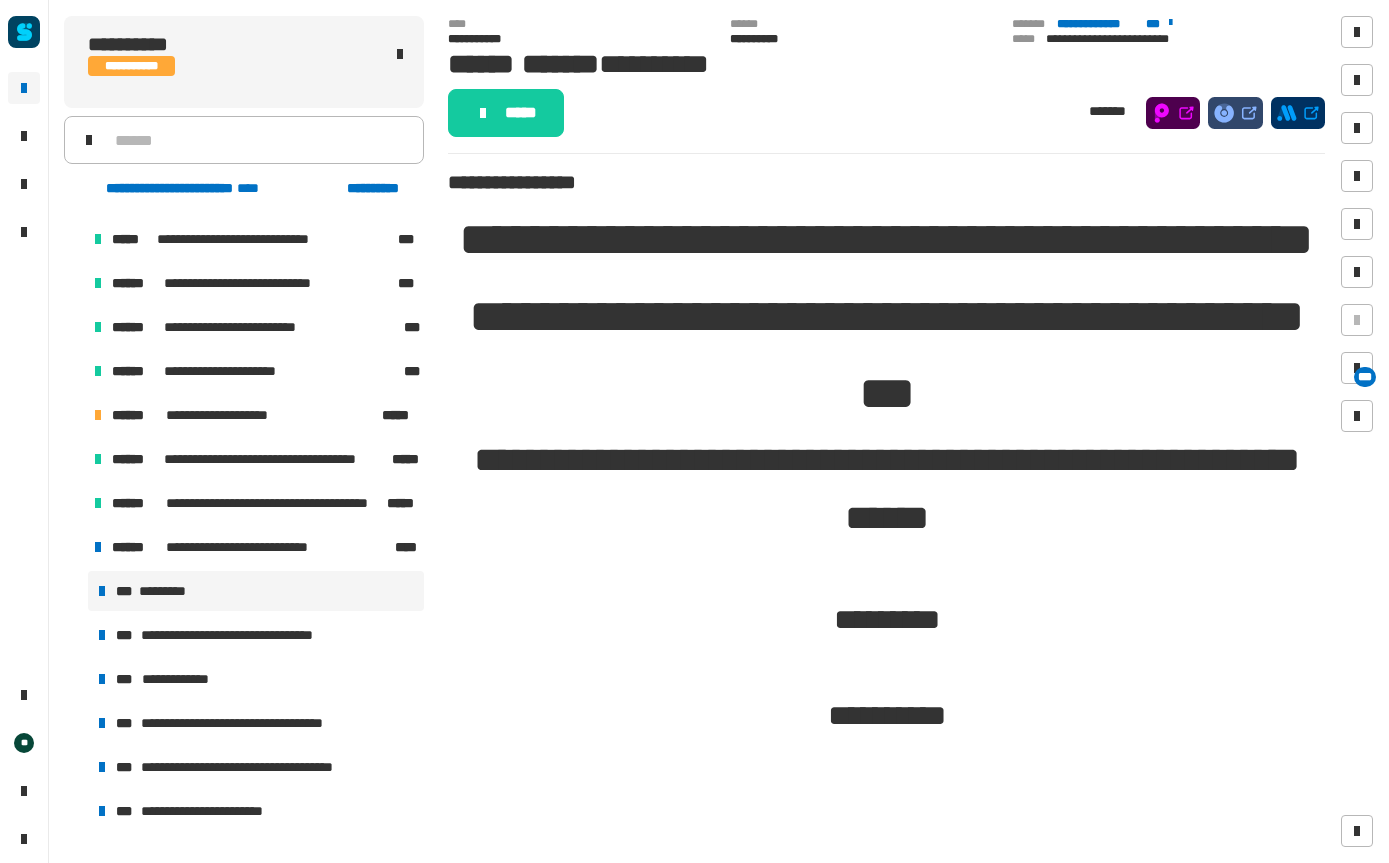 click on "**********" at bounding box center [272, 635] 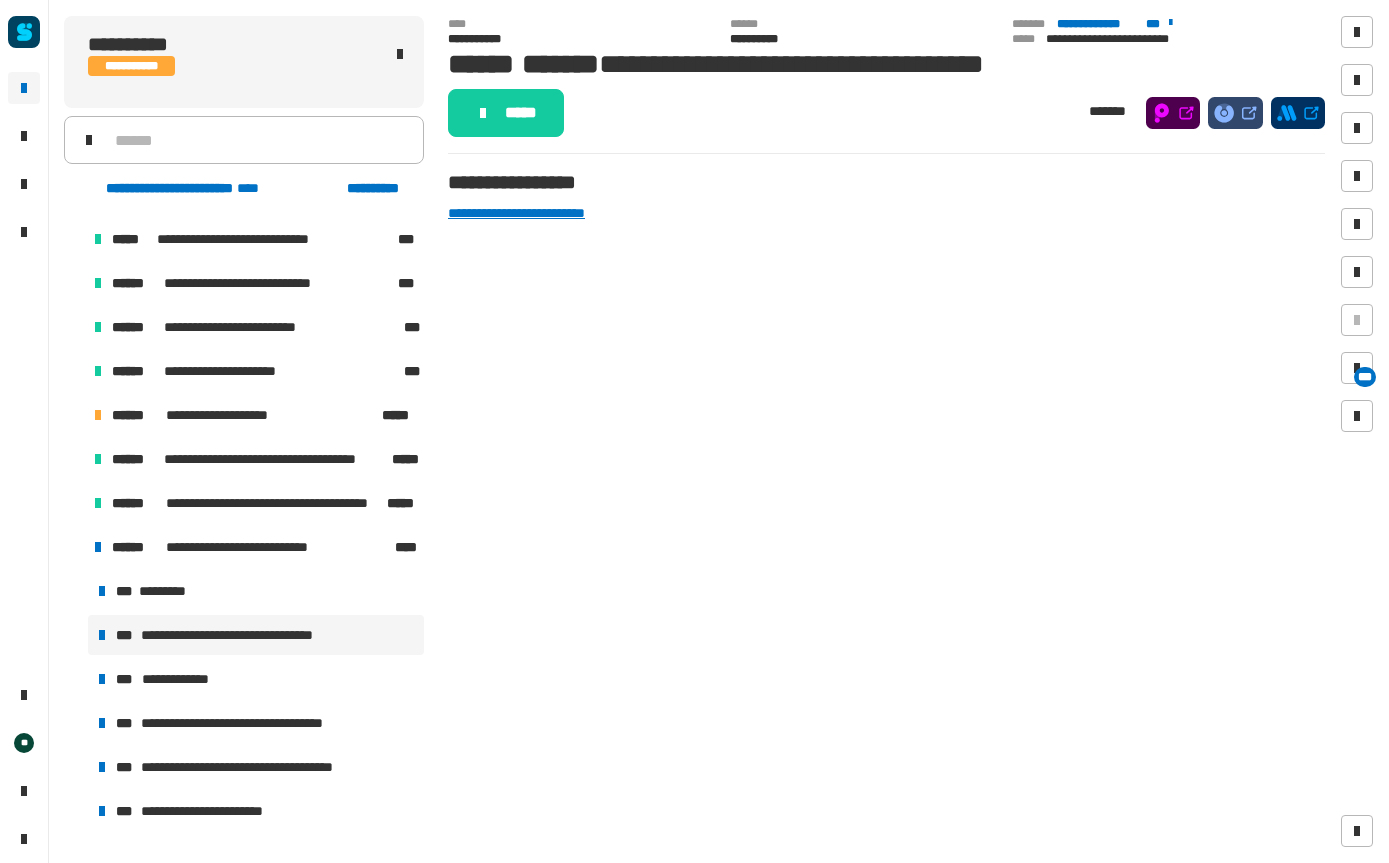 click on "**********" at bounding box center [256, 679] 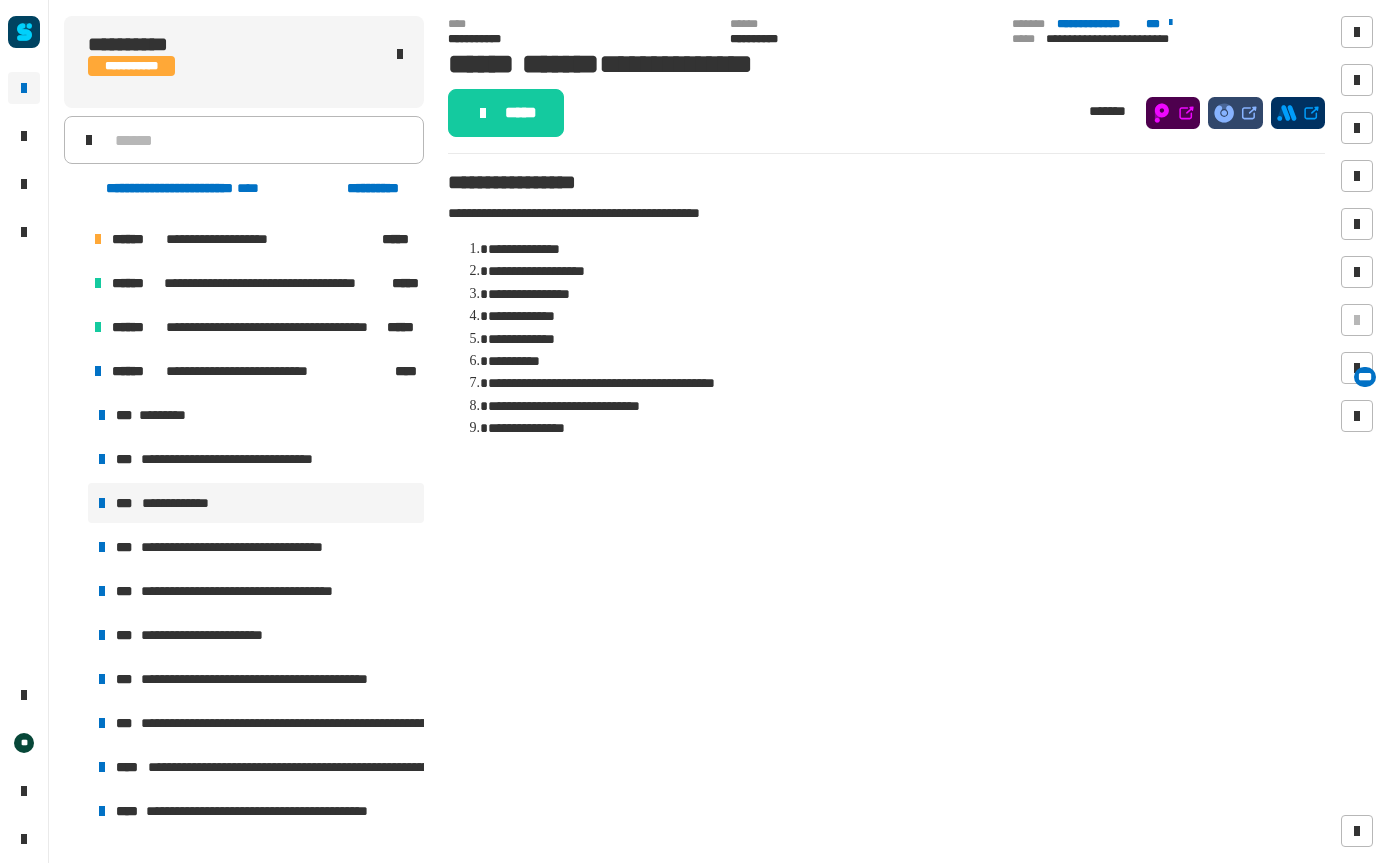 scroll, scrollTop: 786, scrollLeft: 0, axis: vertical 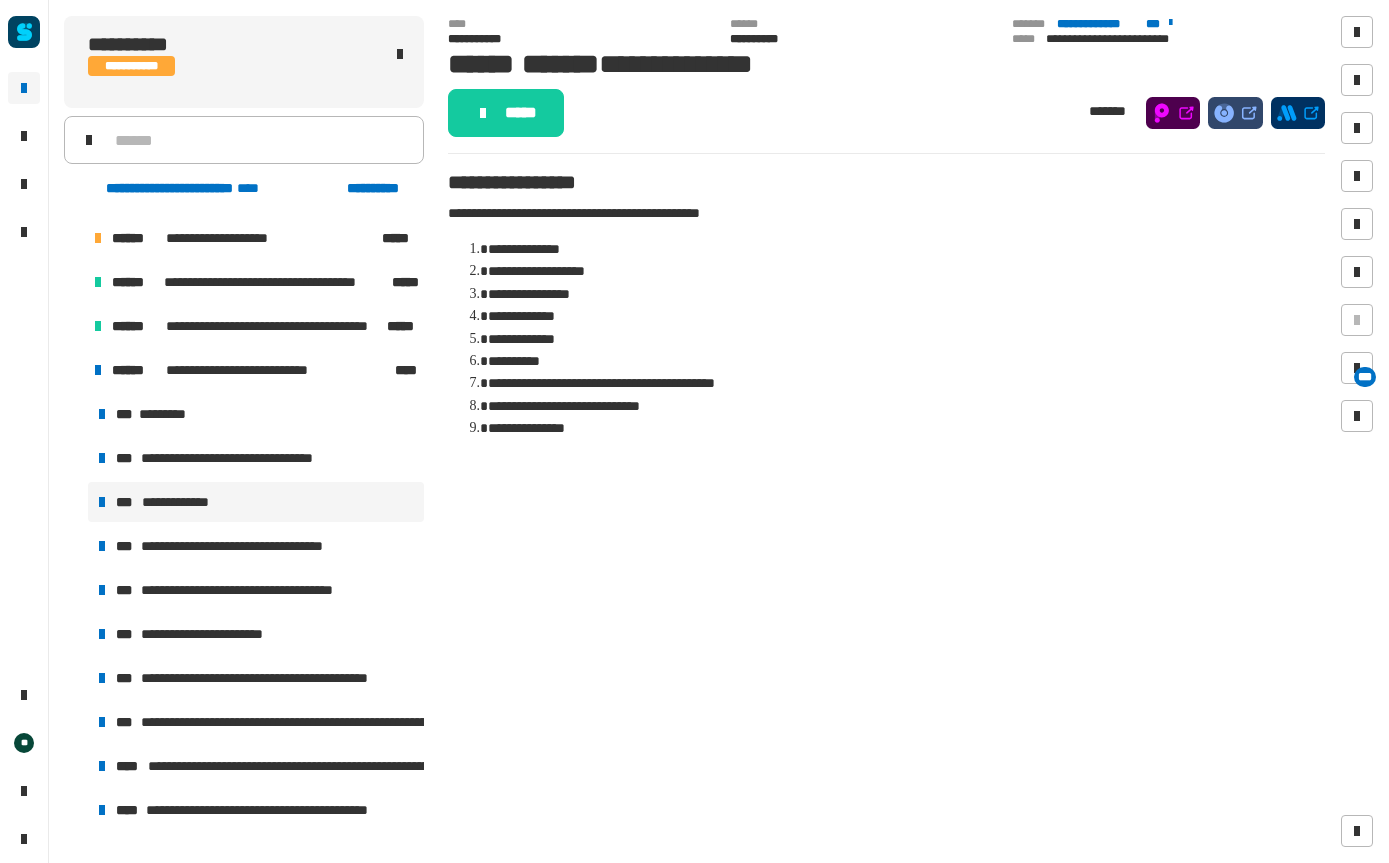click on "******" at bounding box center (137, 370) 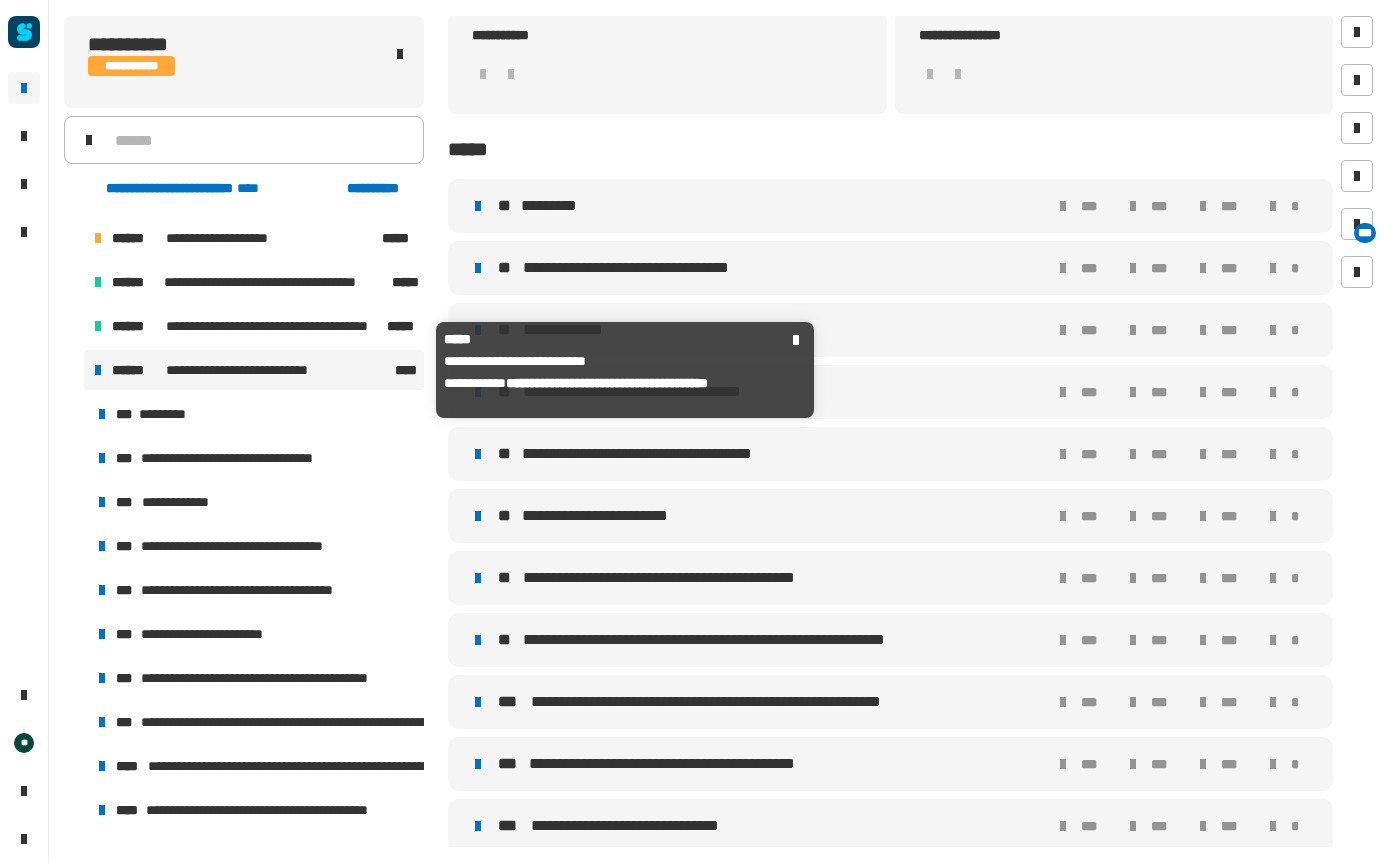 scroll, scrollTop: 536, scrollLeft: 0, axis: vertical 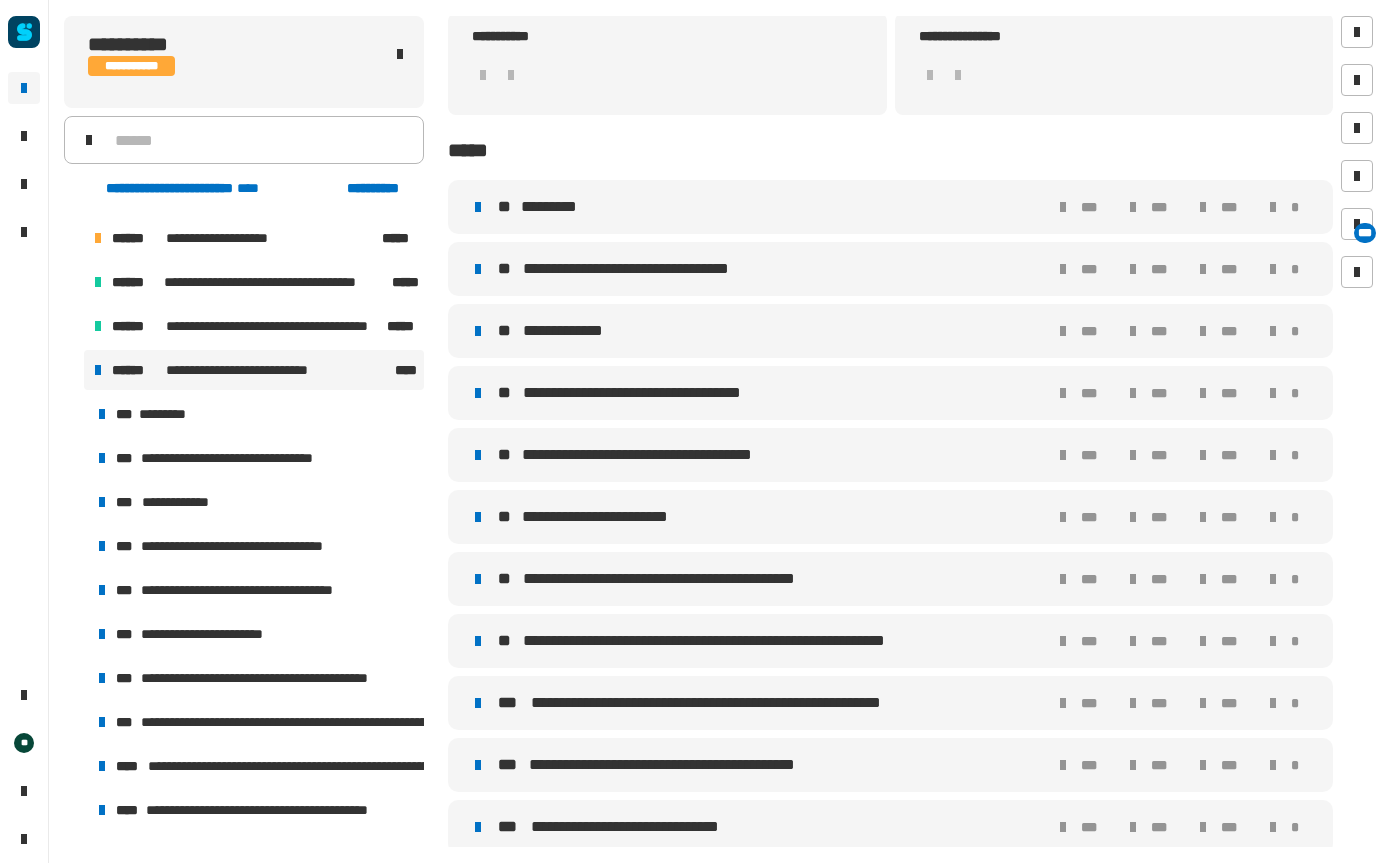 click on "*********" at bounding box center (167, 414) 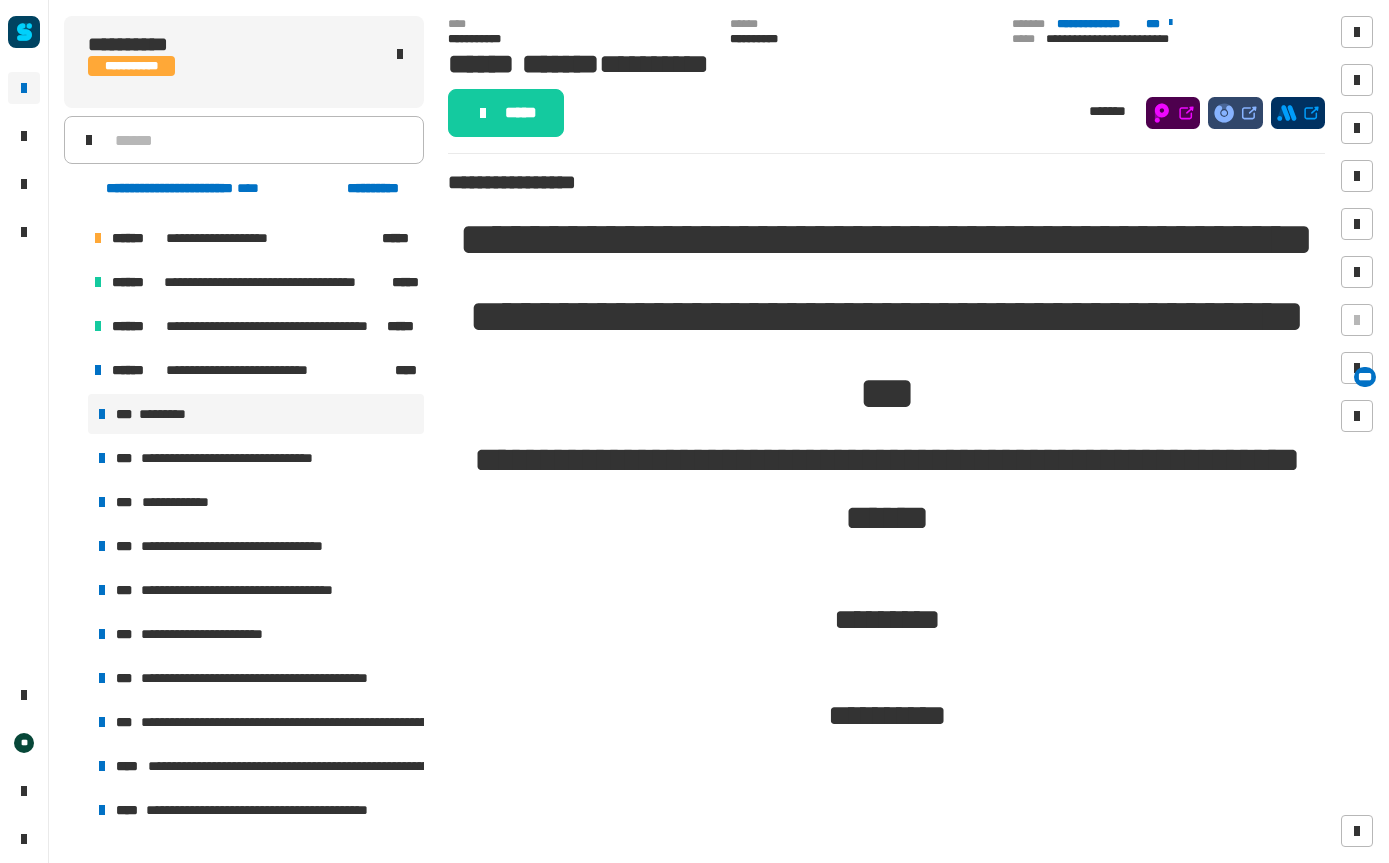 click on "******" at bounding box center (137, 370) 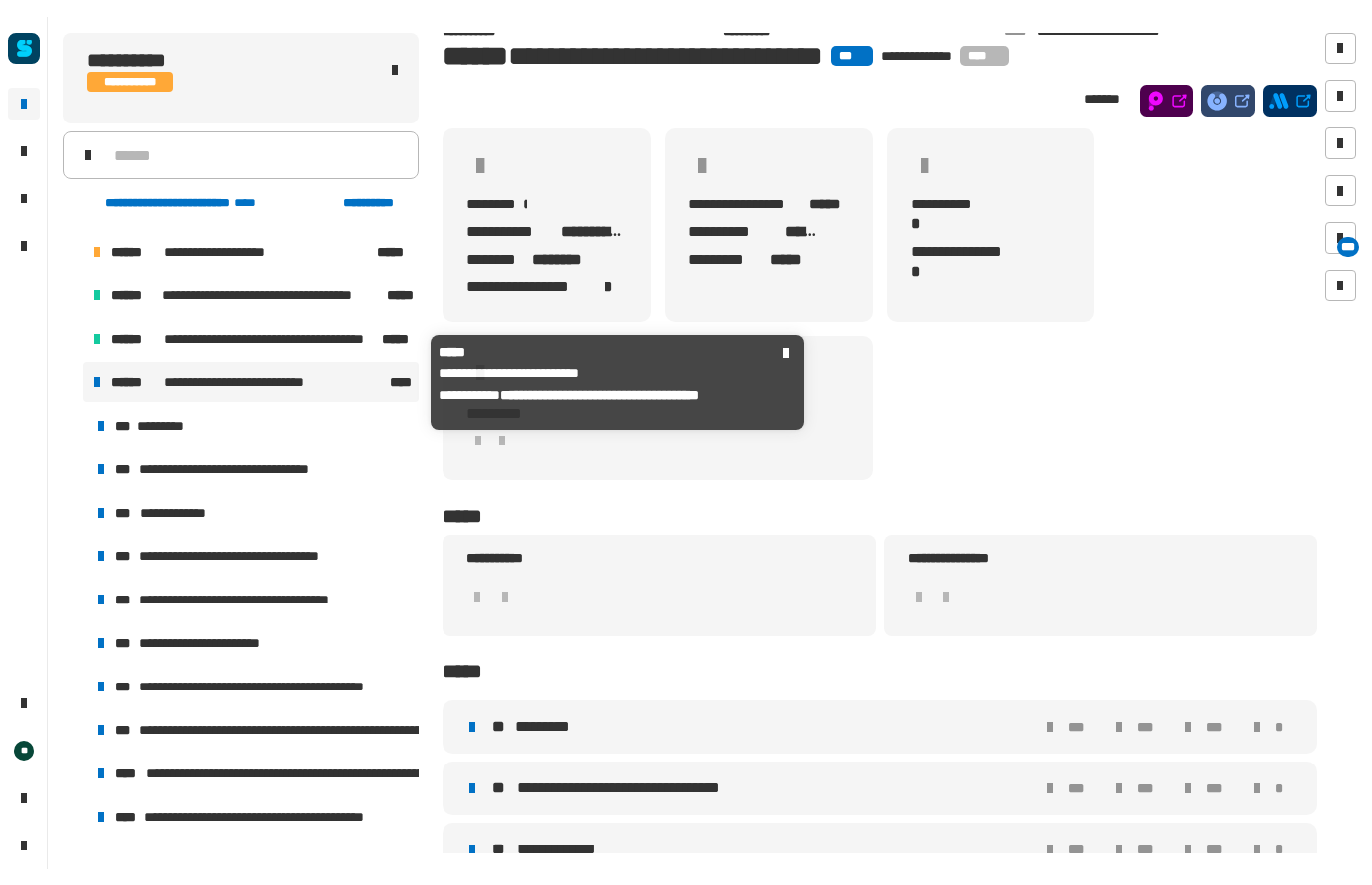 scroll, scrollTop: 17, scrollLeft: 0, axis: vertical 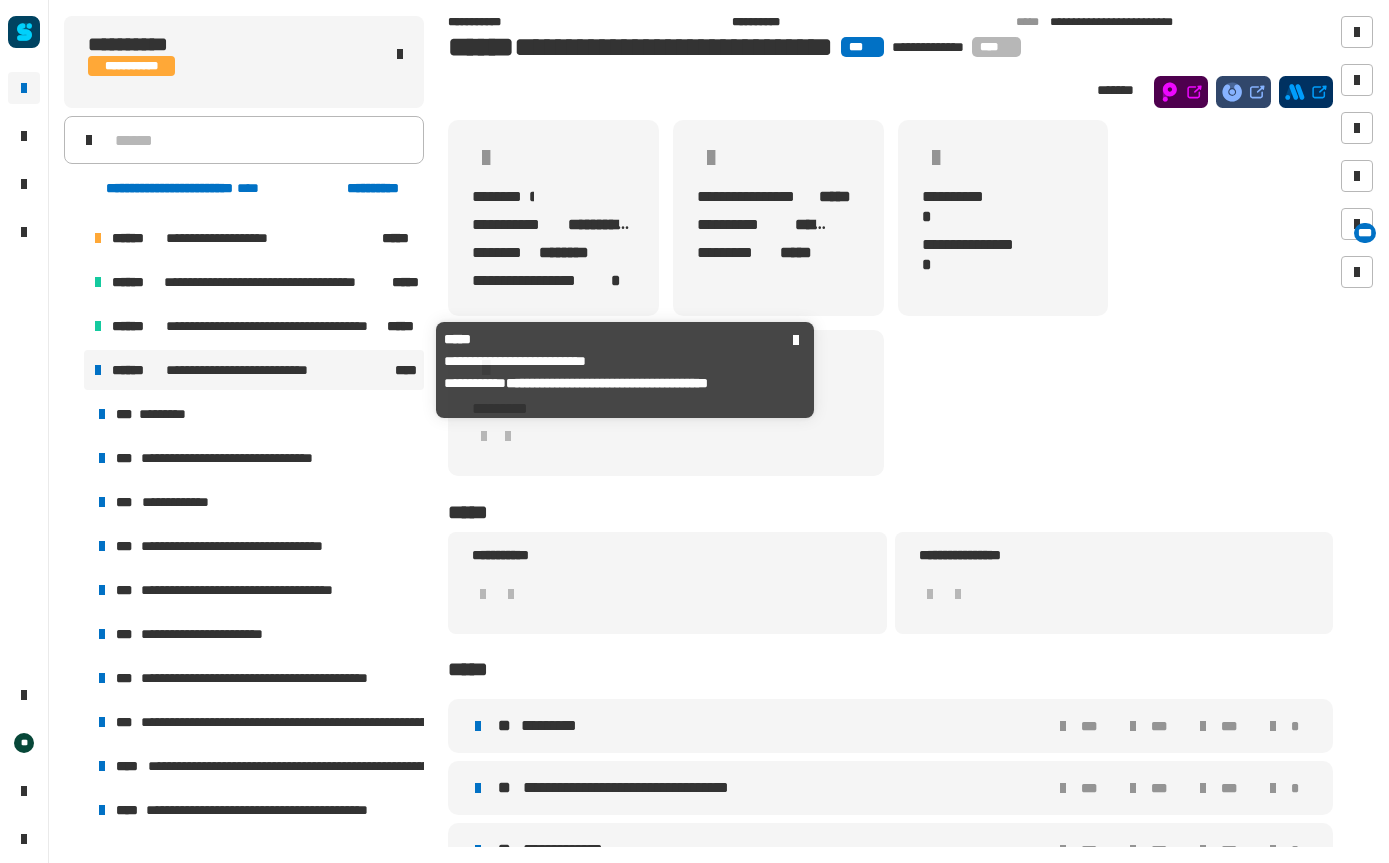 click on "*********" at bounding box center (167, 414) 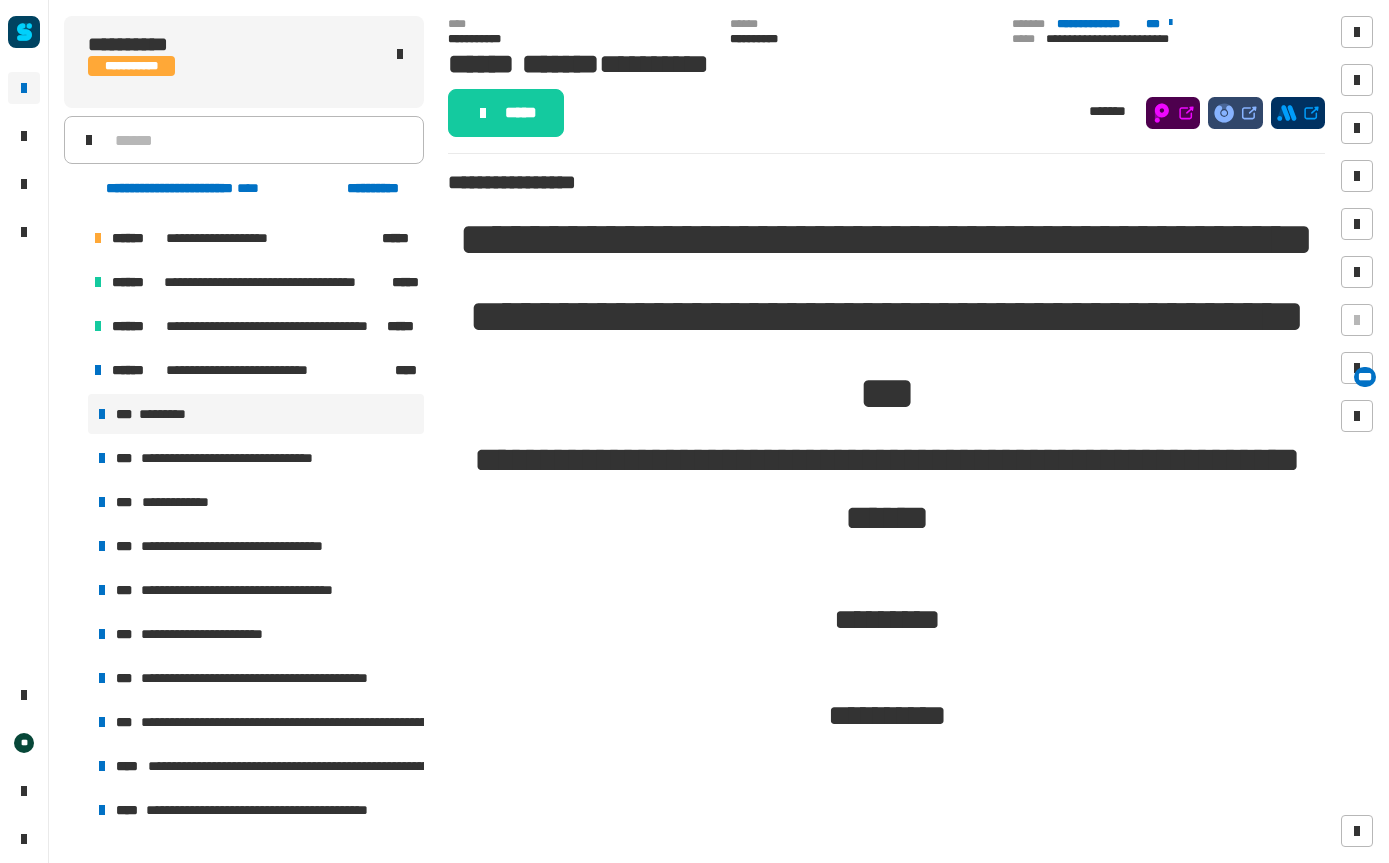 click on "*****" 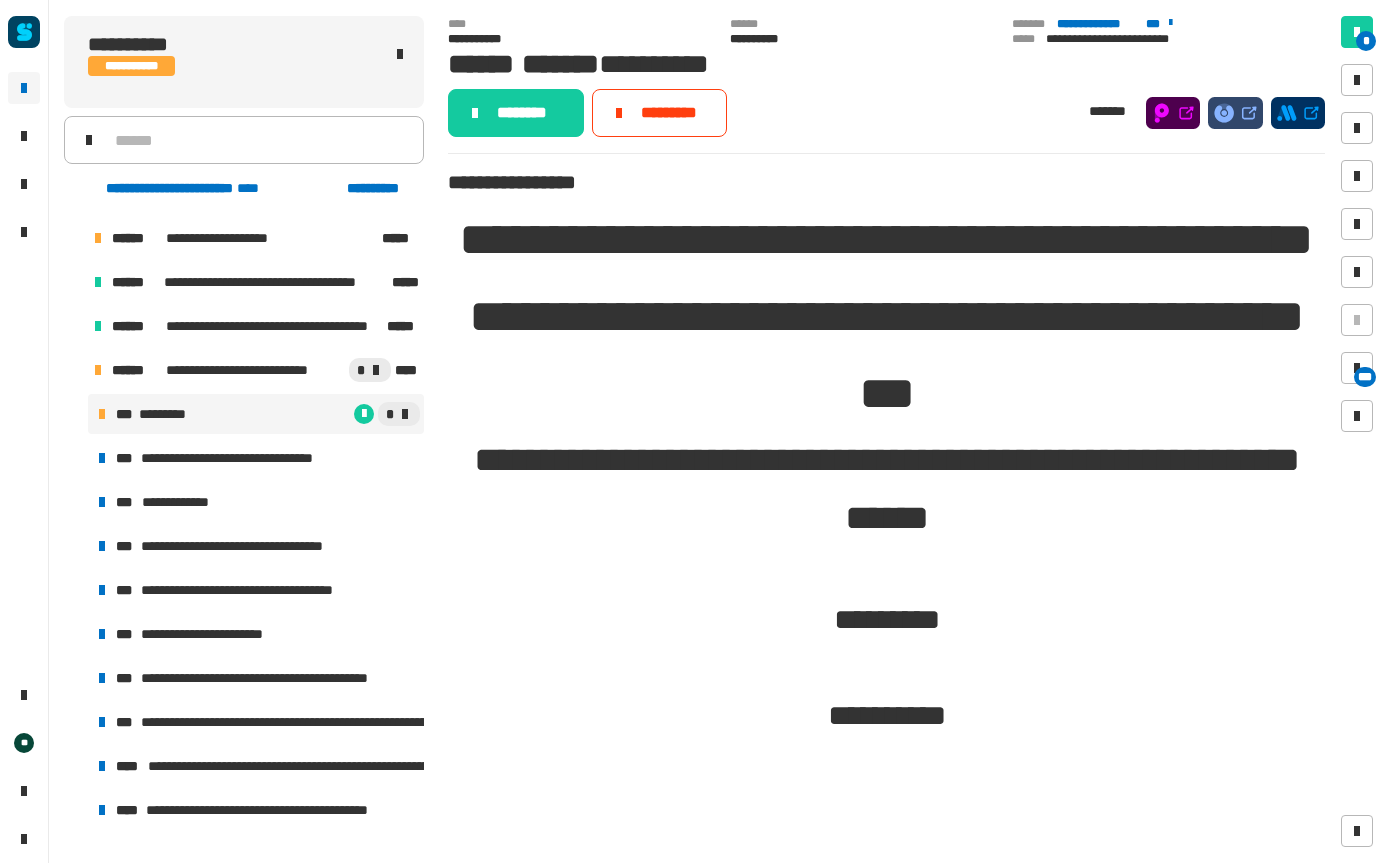 click on "**********" at bounding box center (272, 458) 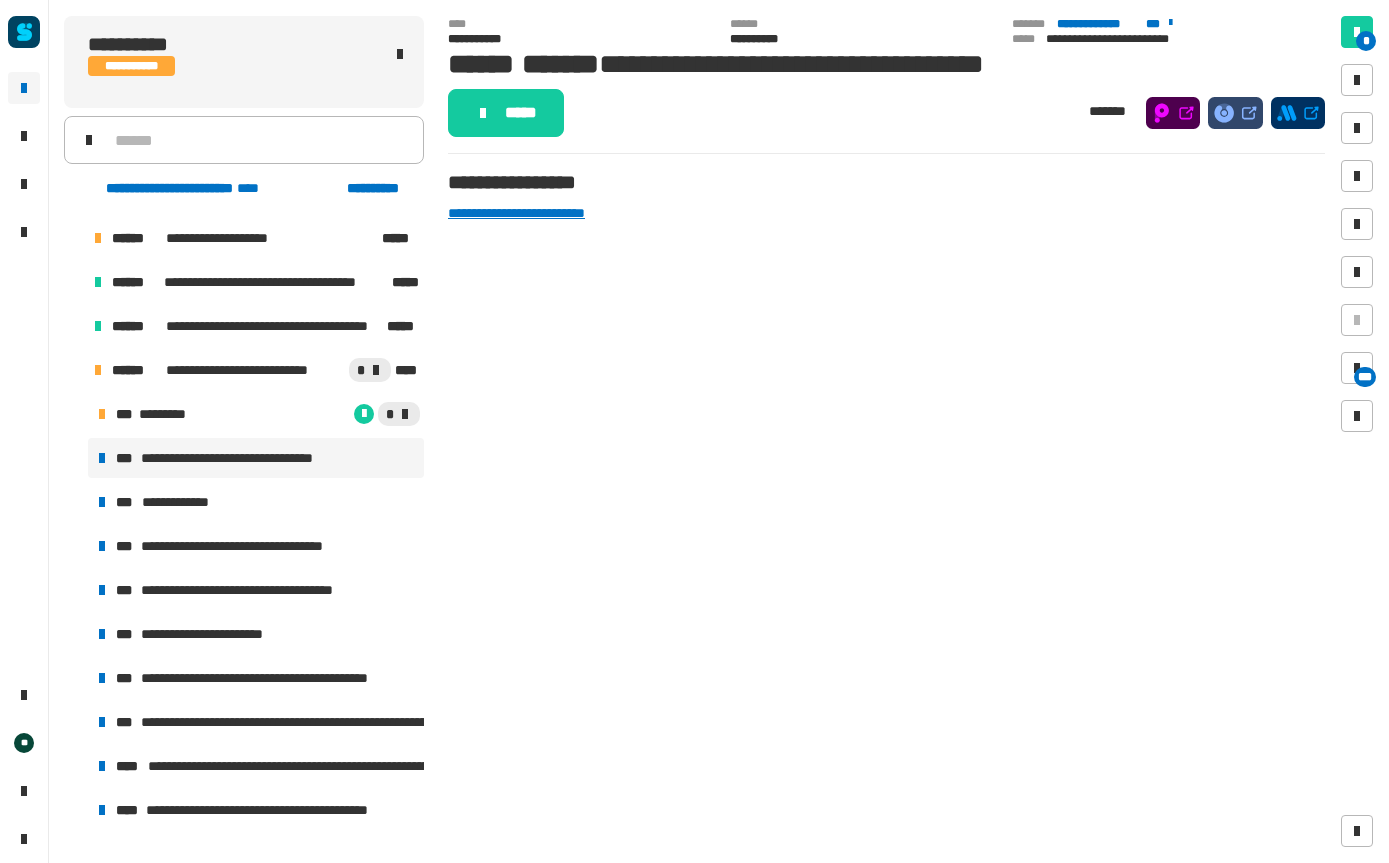 click on "**********" at bounding box center [516, 213] 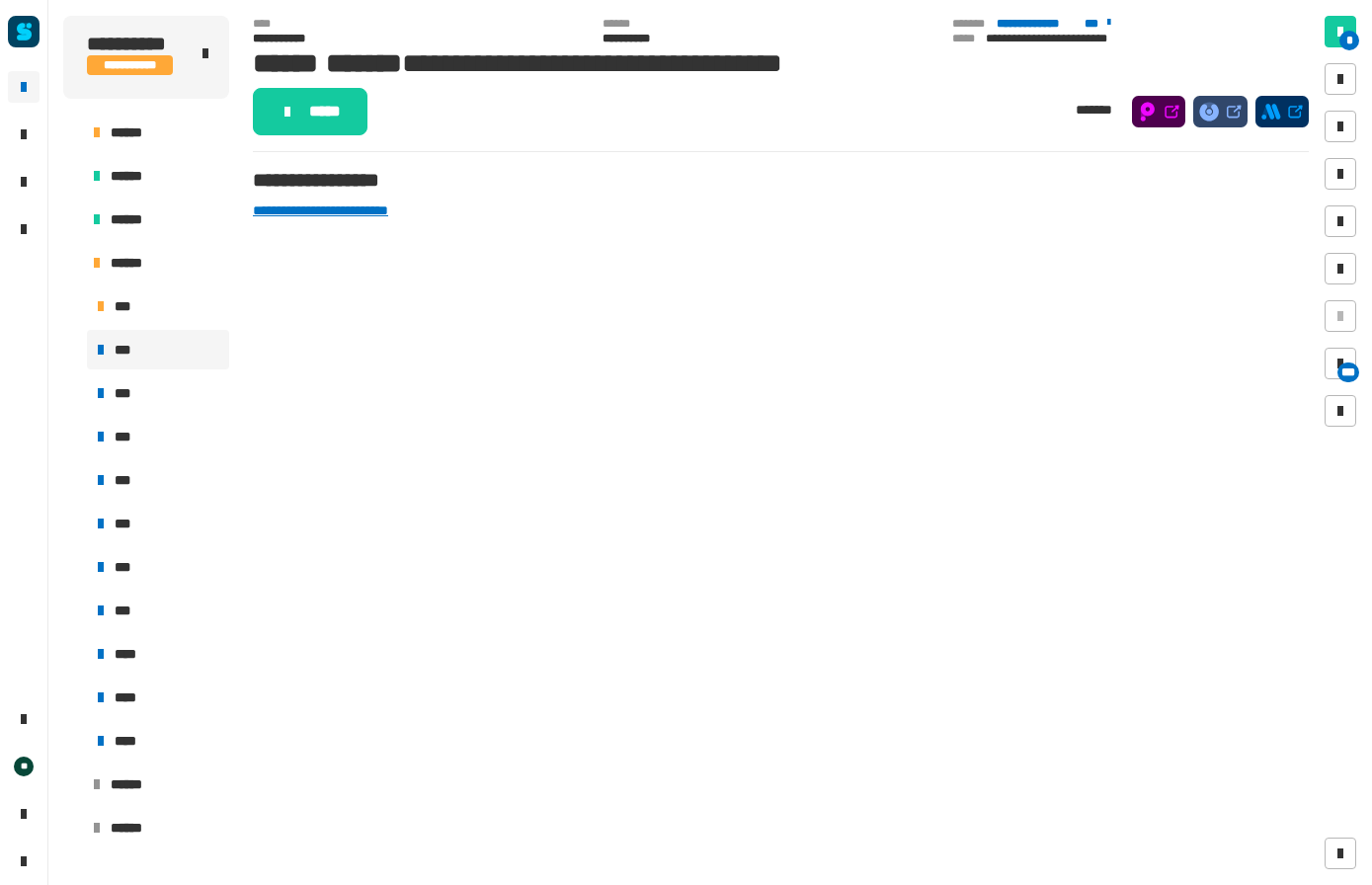 click on "***" at bounding box center [158, 393] 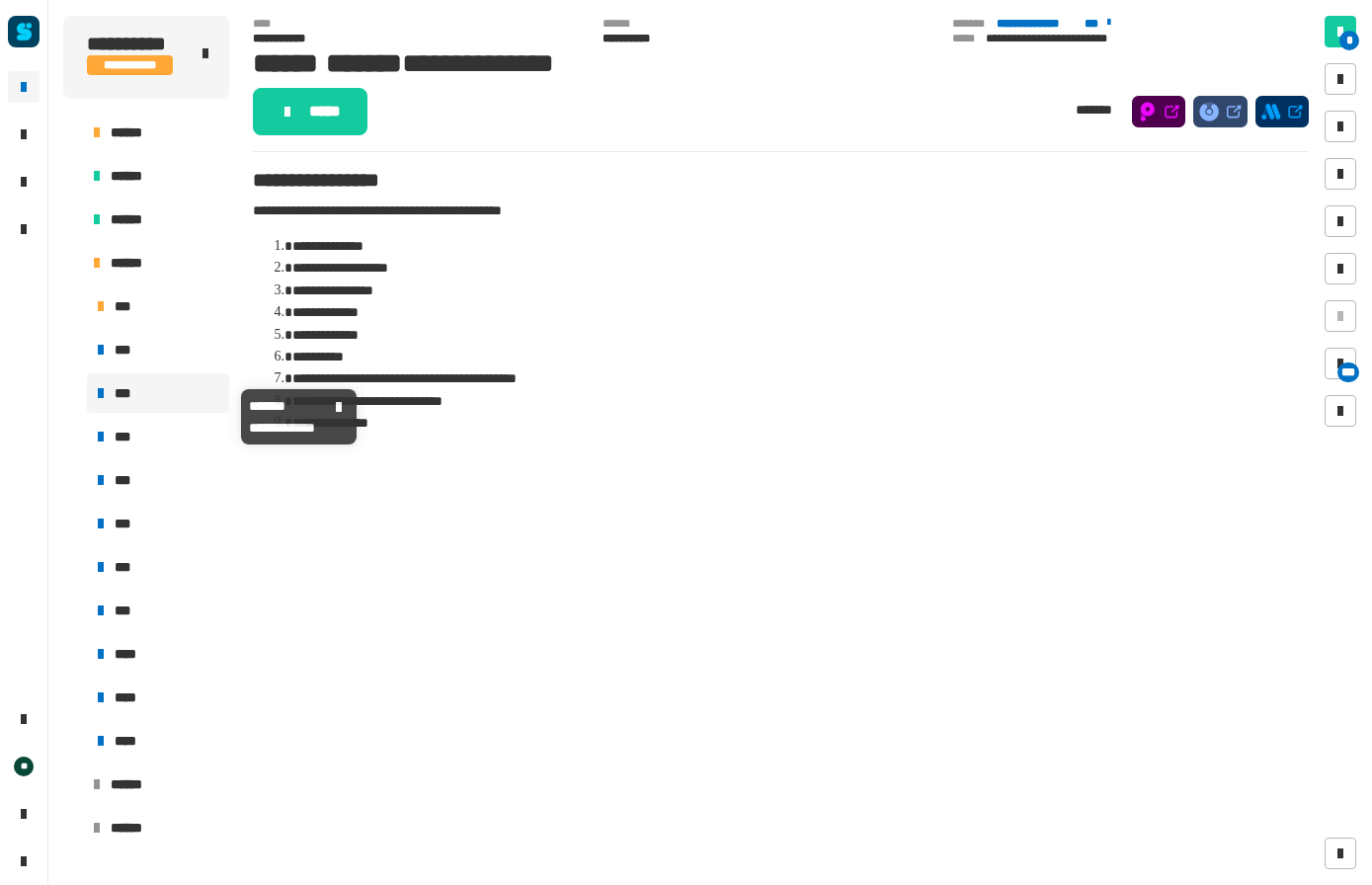 click on "***" at bounding box center [124, 437] 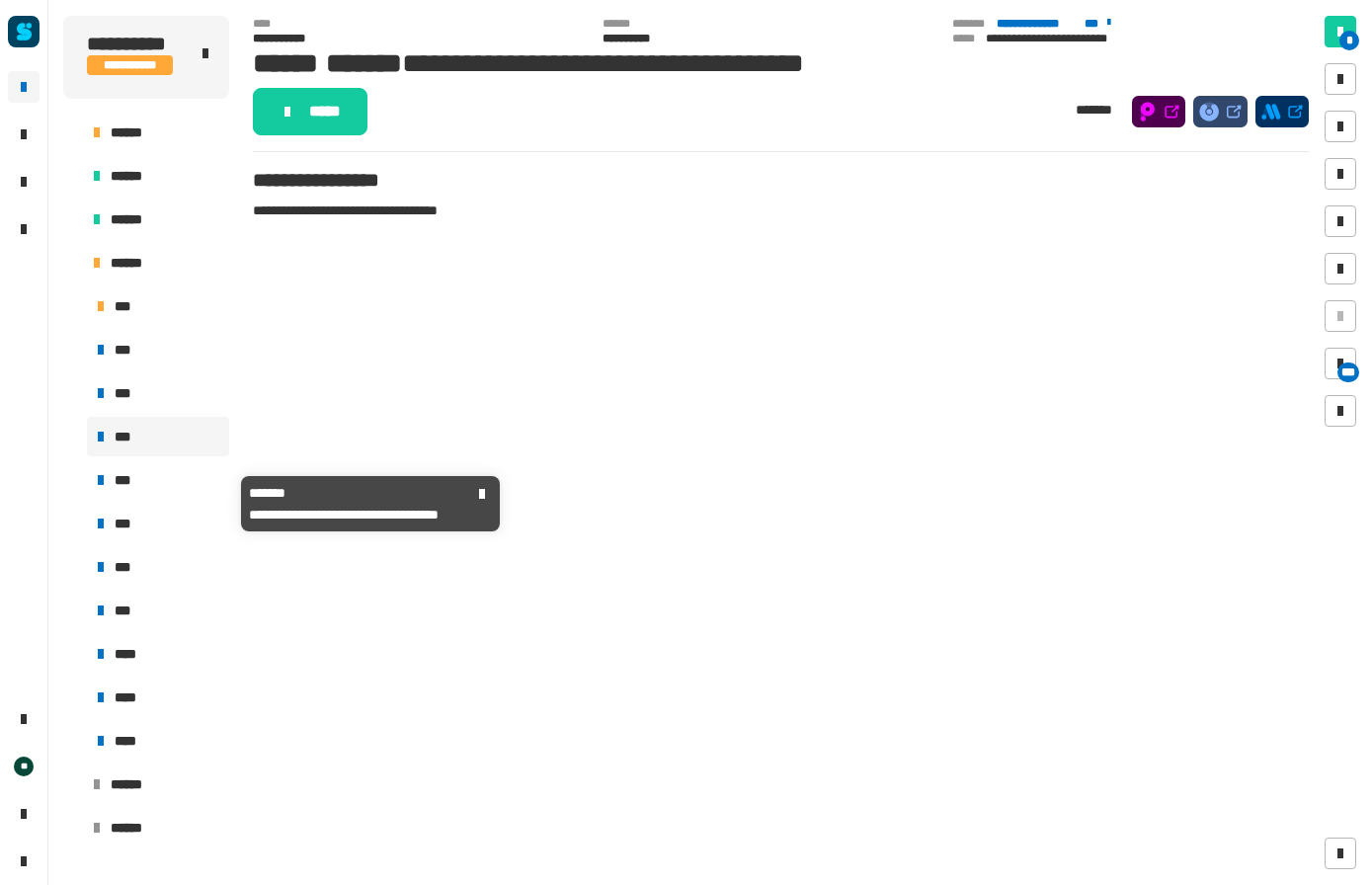 click on "***" at bounding box center [124, 480] 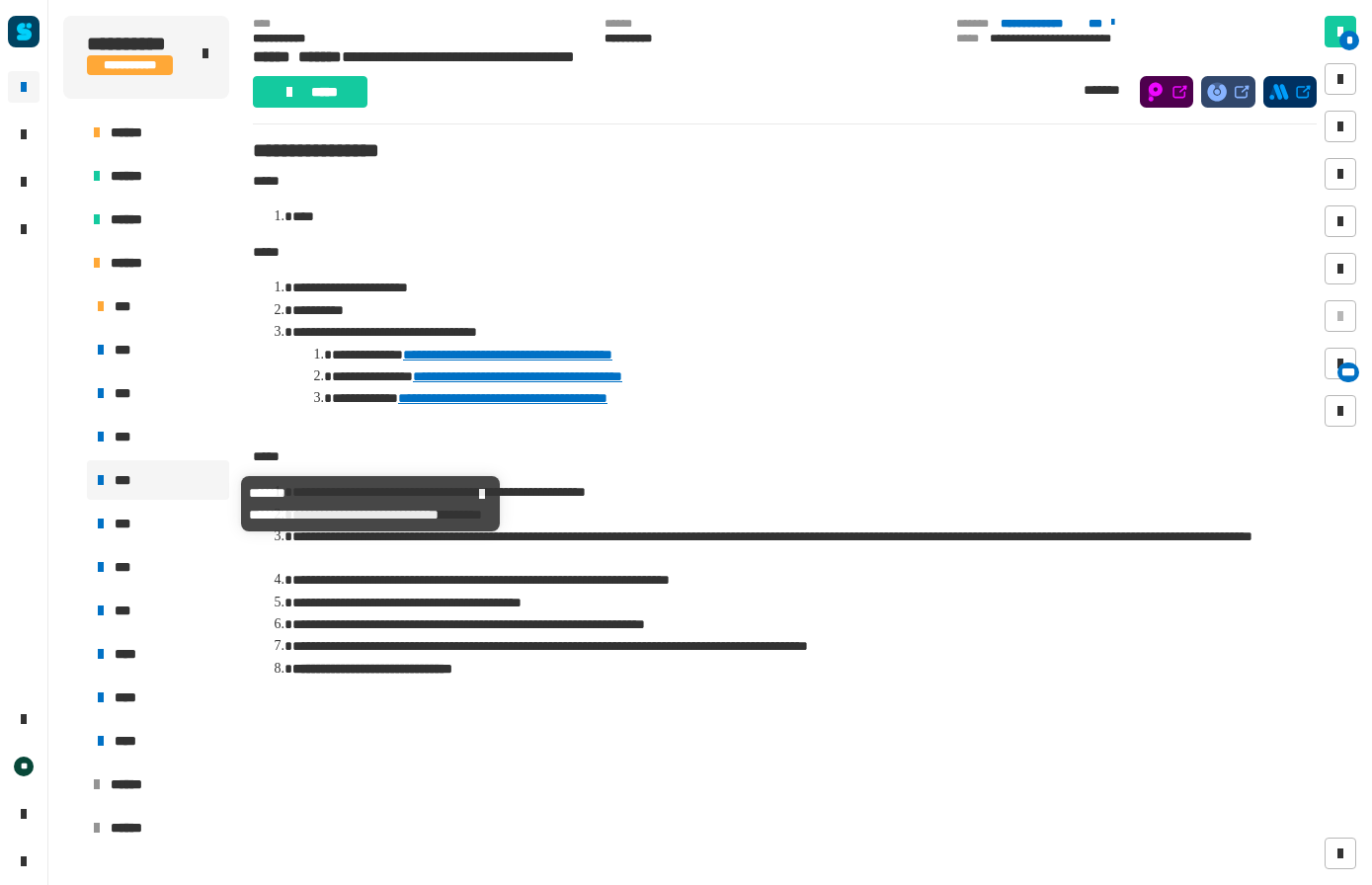 scroll, scrollTop: 1, scrollLeft: 0, axis: vertical 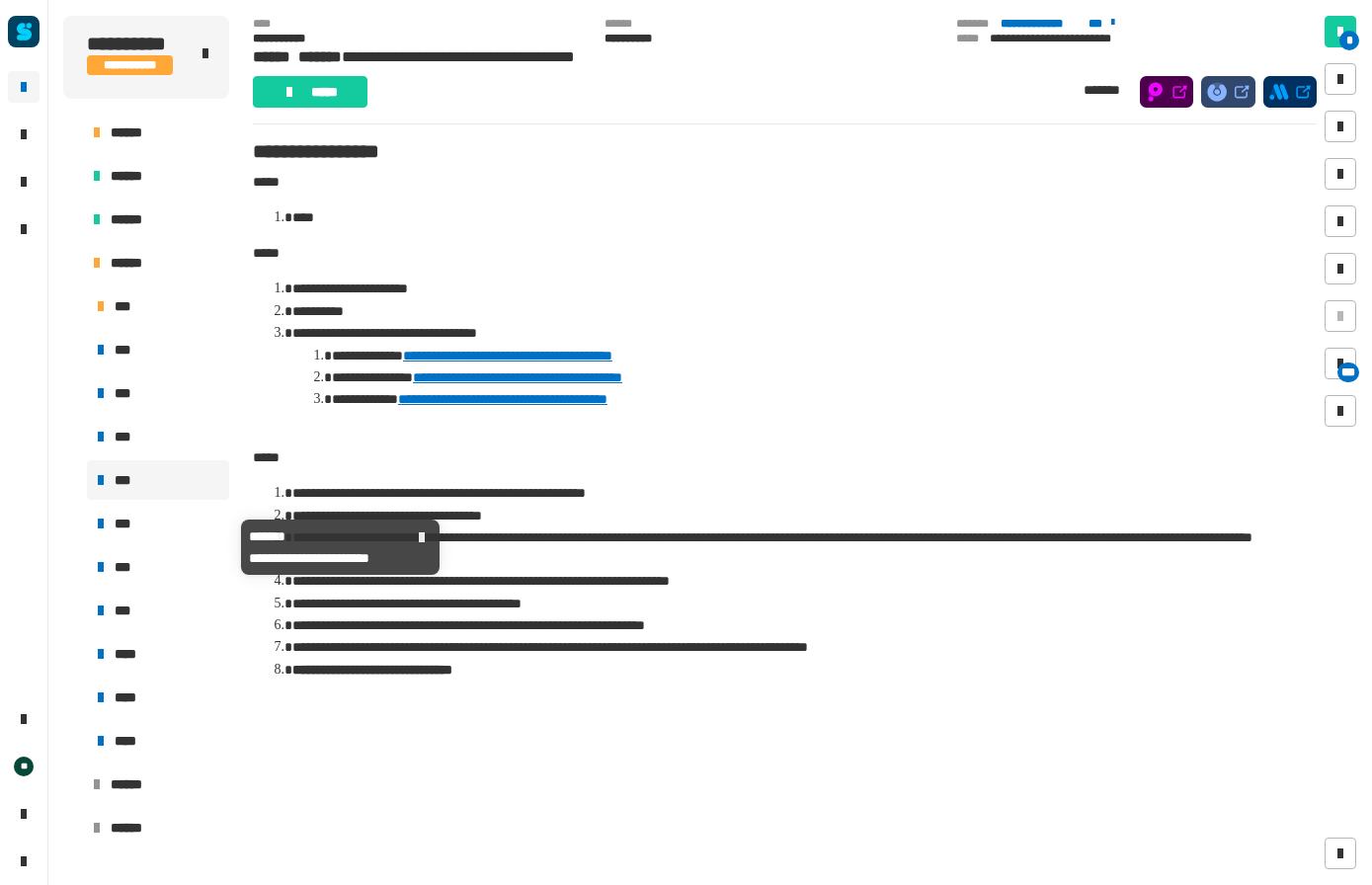 click on "***" at bounding box center [158, 523] 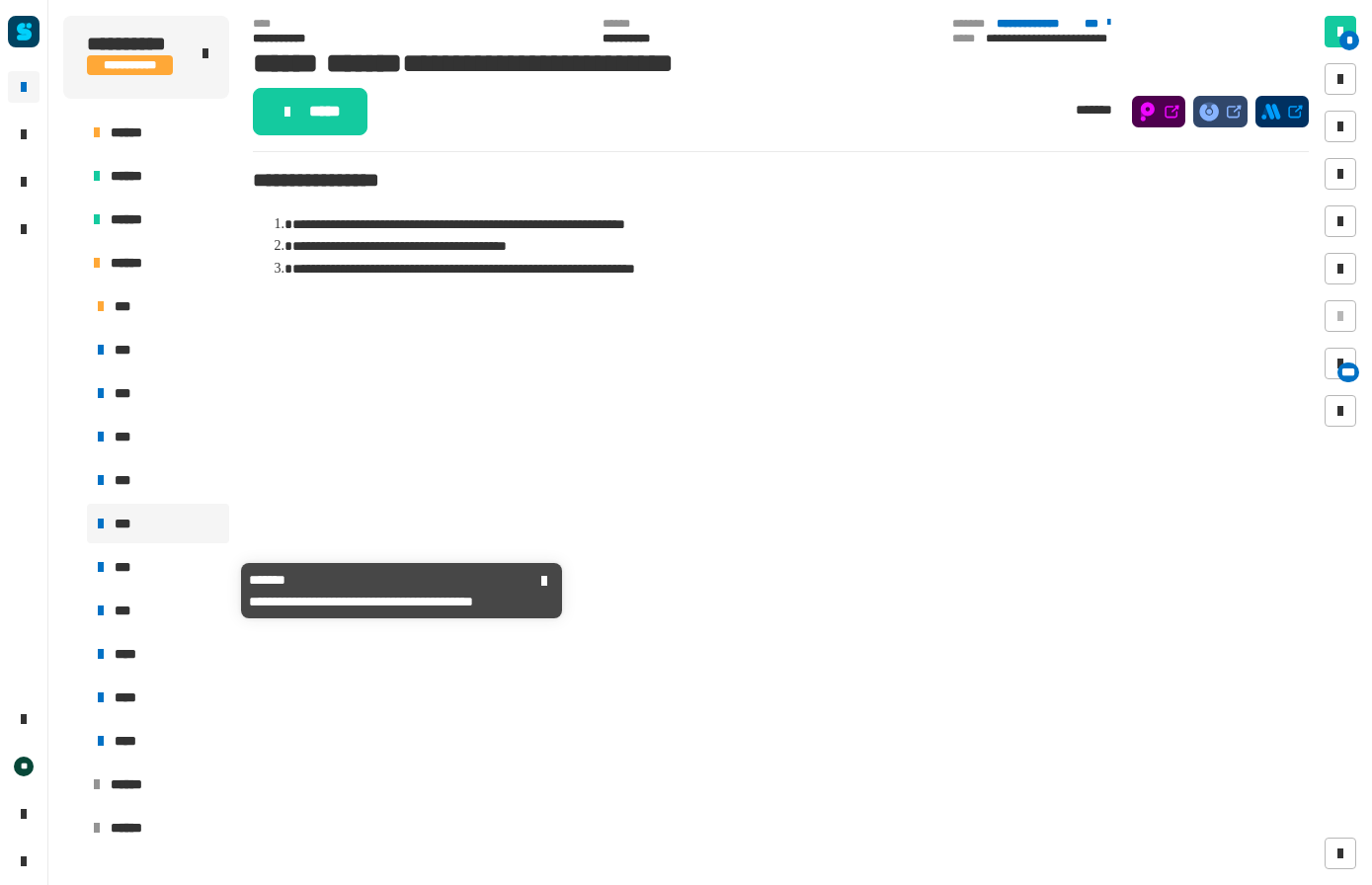 click on "***" at bounding box center [158, 567] 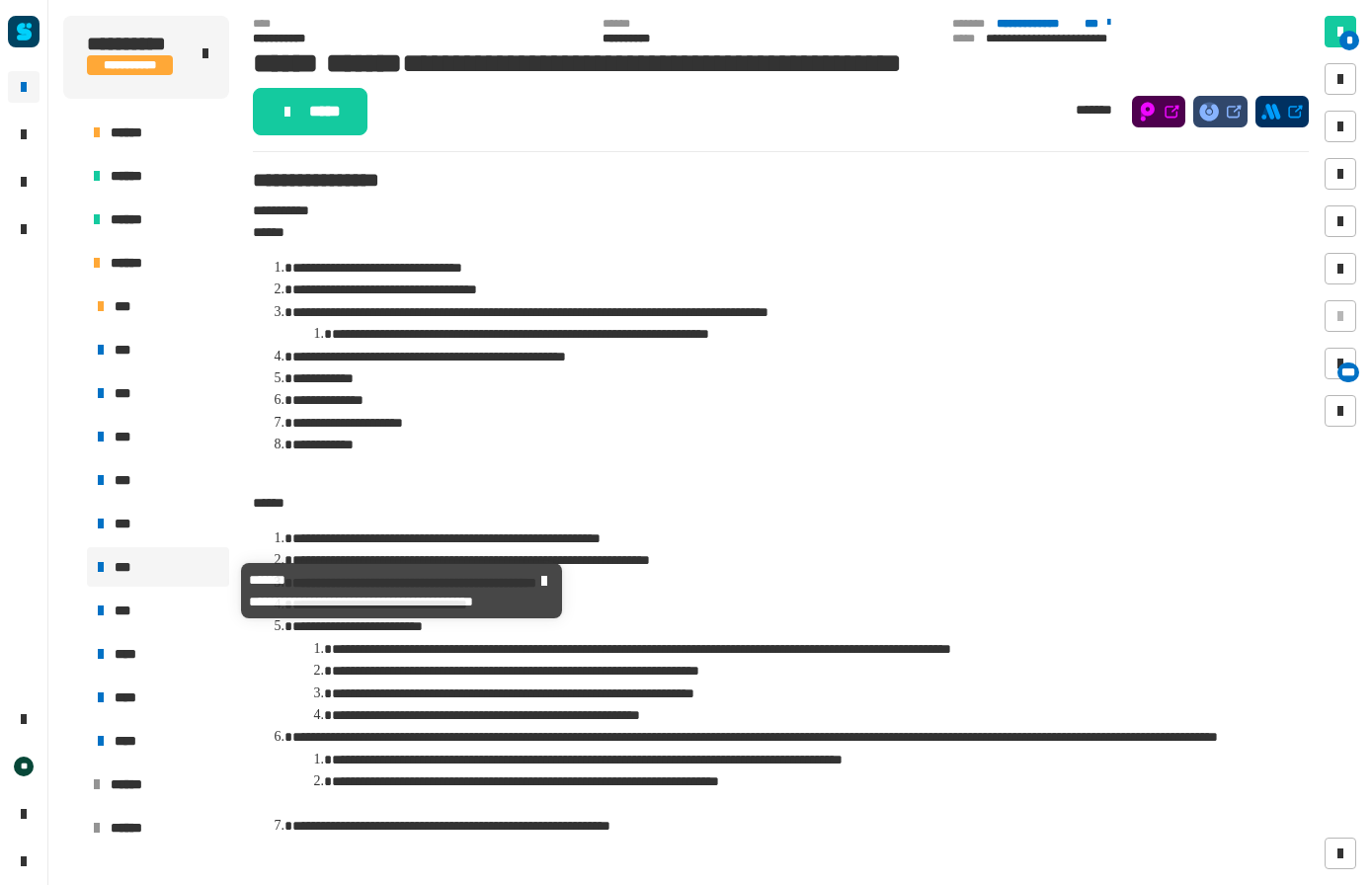 click on "***" at bounding box center [158, 567] 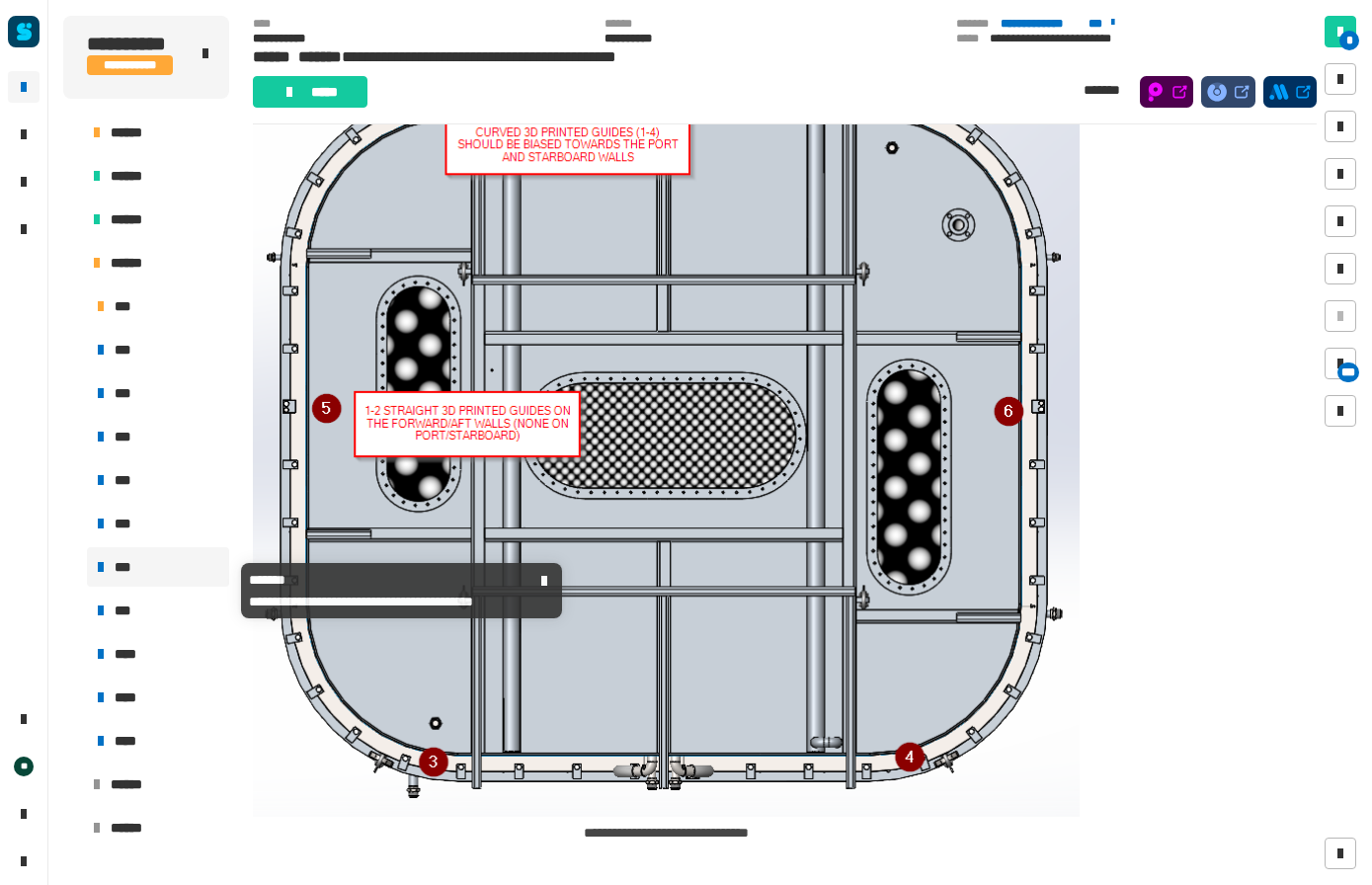 scroll, scrollTop: 888, scrollLeft: 0, axis: vertical 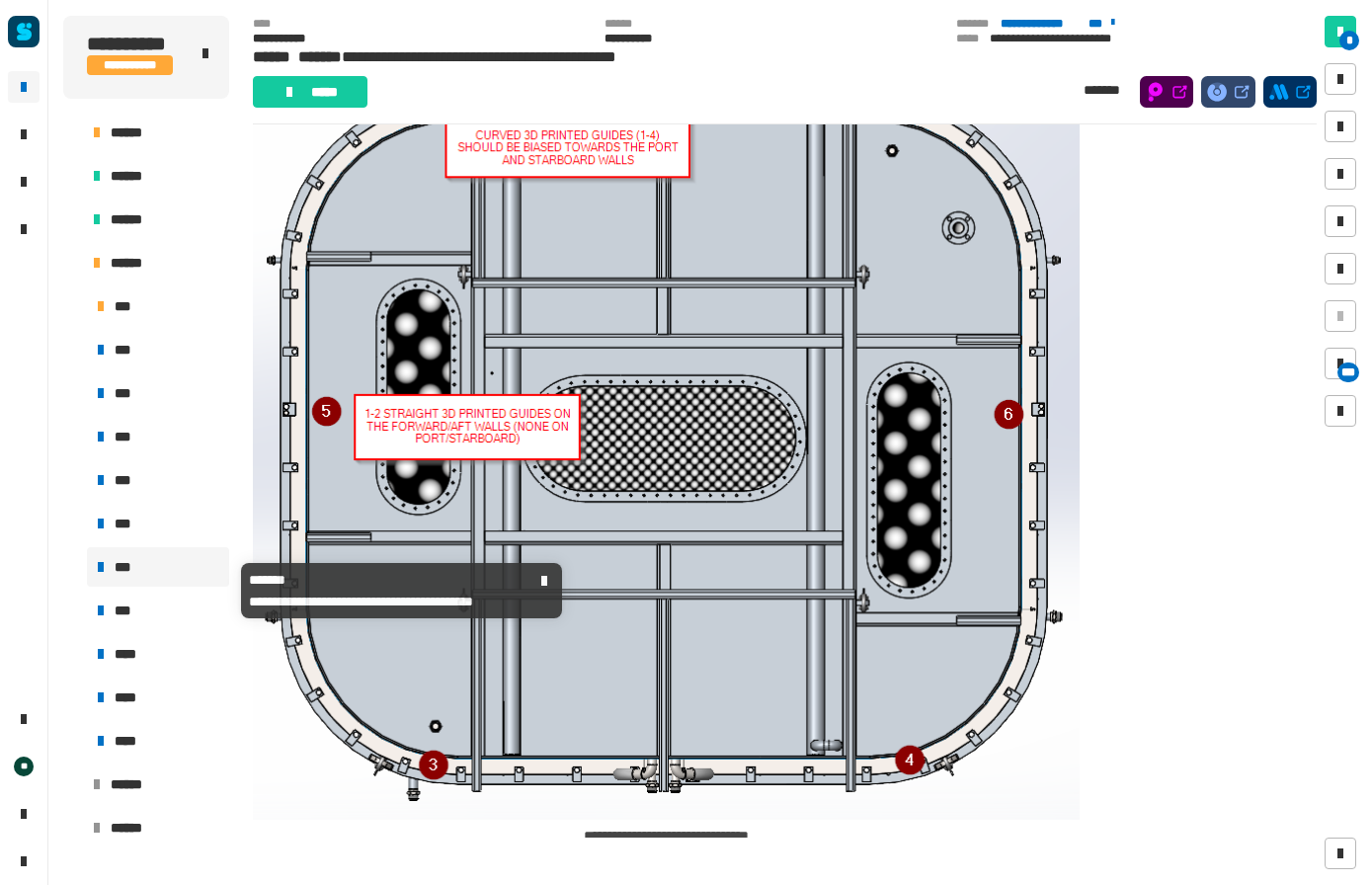 click 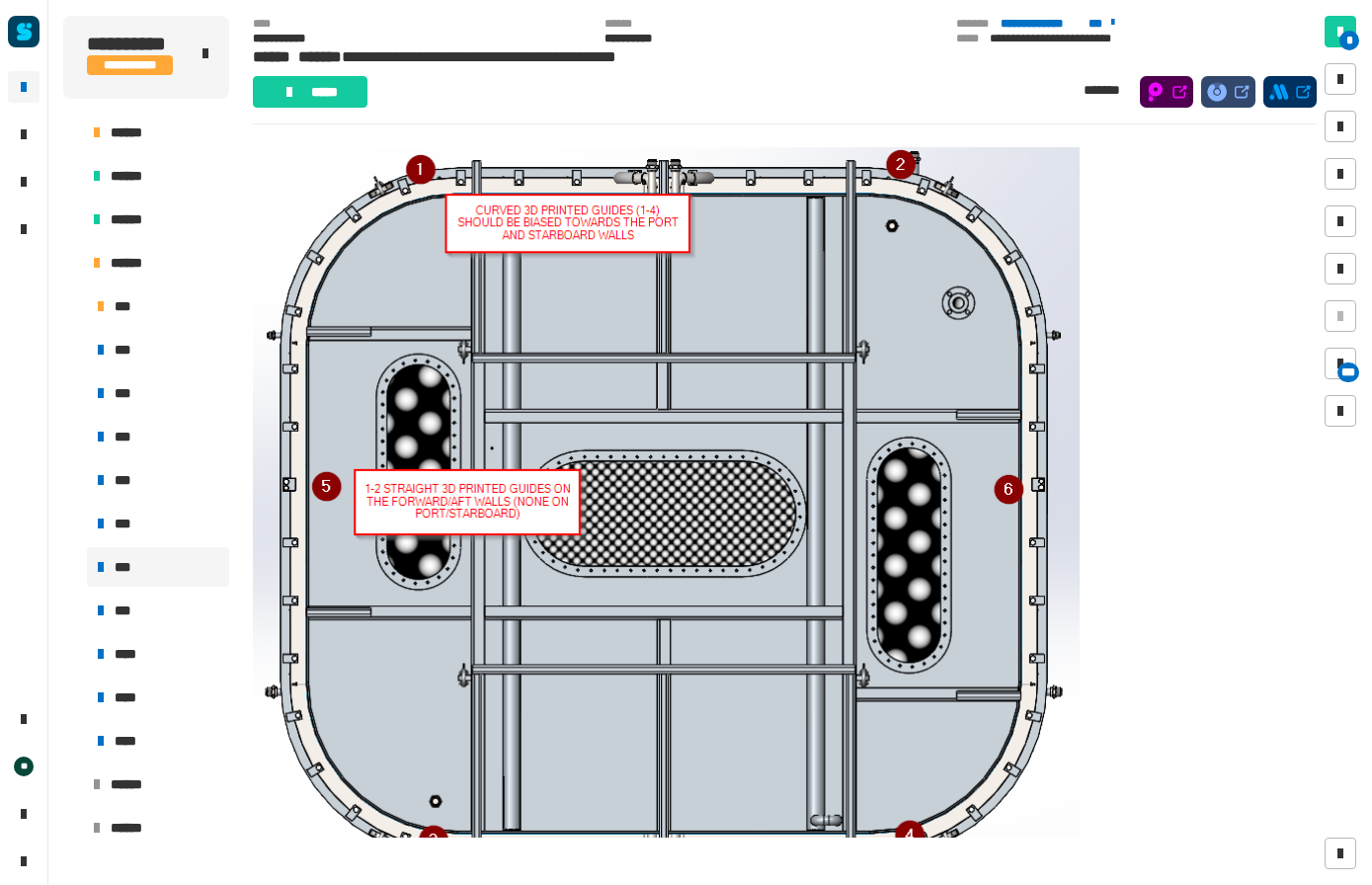 scroll, scrollTop: 815, scrollLeft: 0, axis: vertical 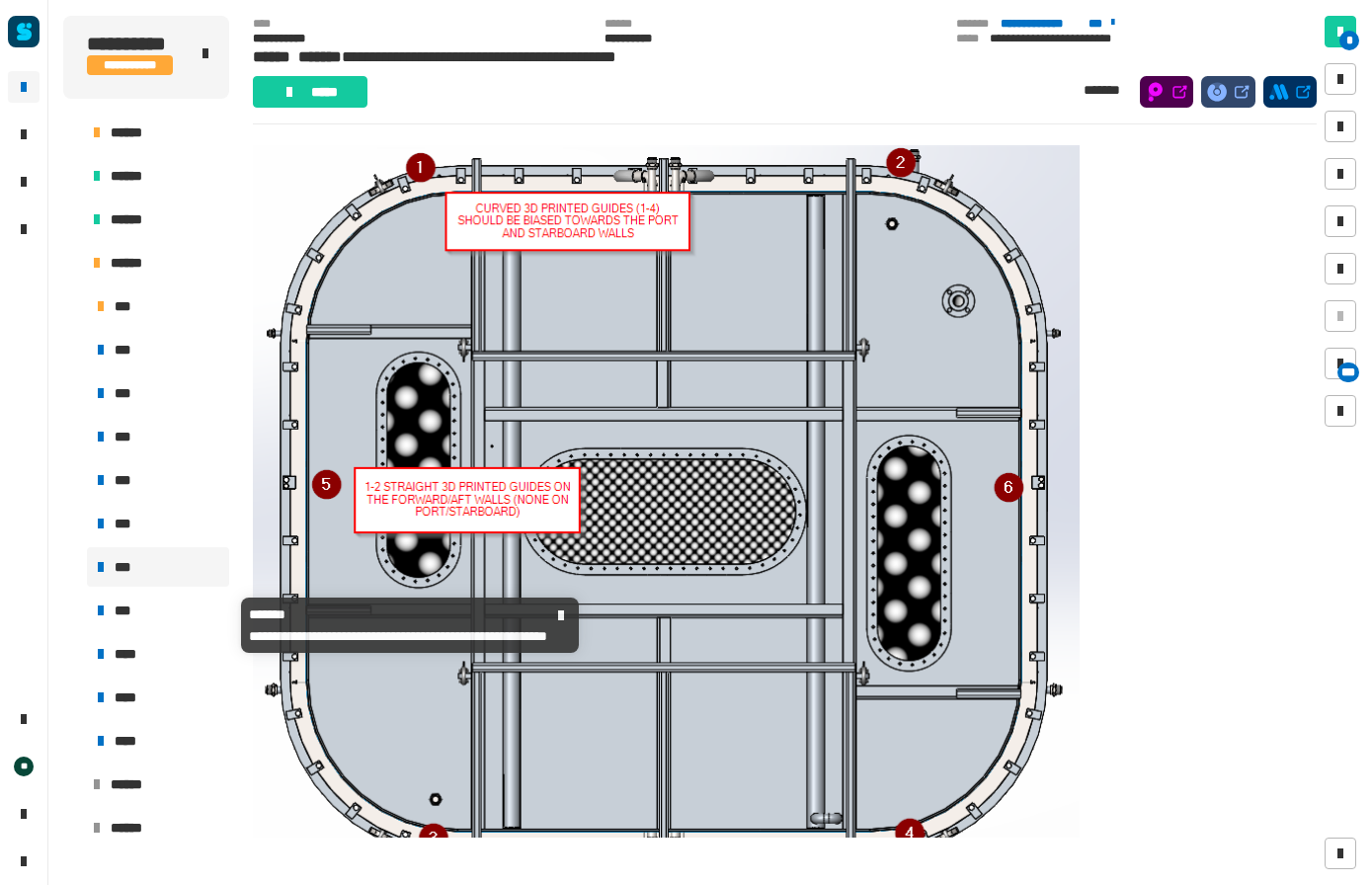 click on "***" at bounding box center [158, 610] 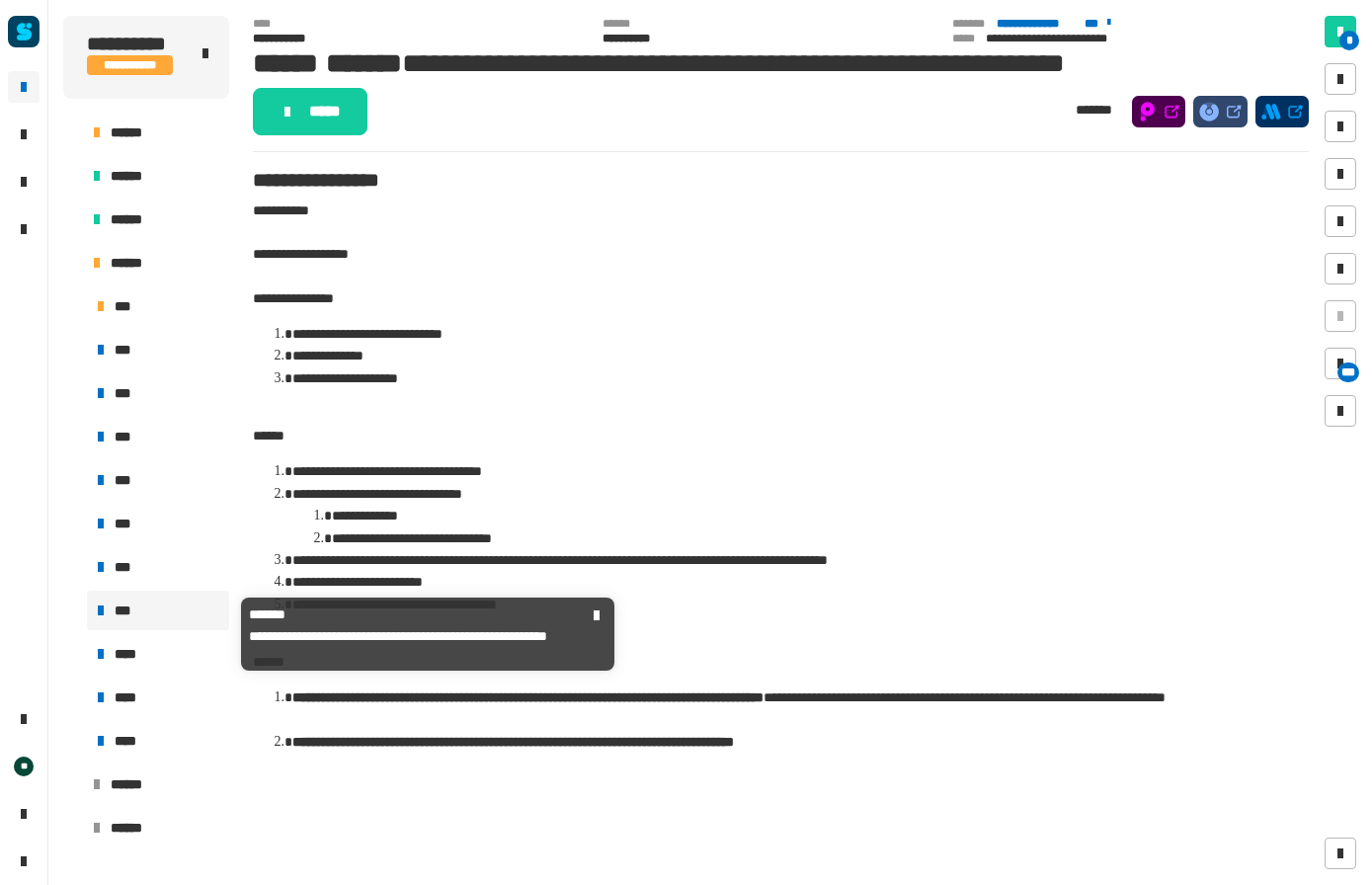 click on "**********" 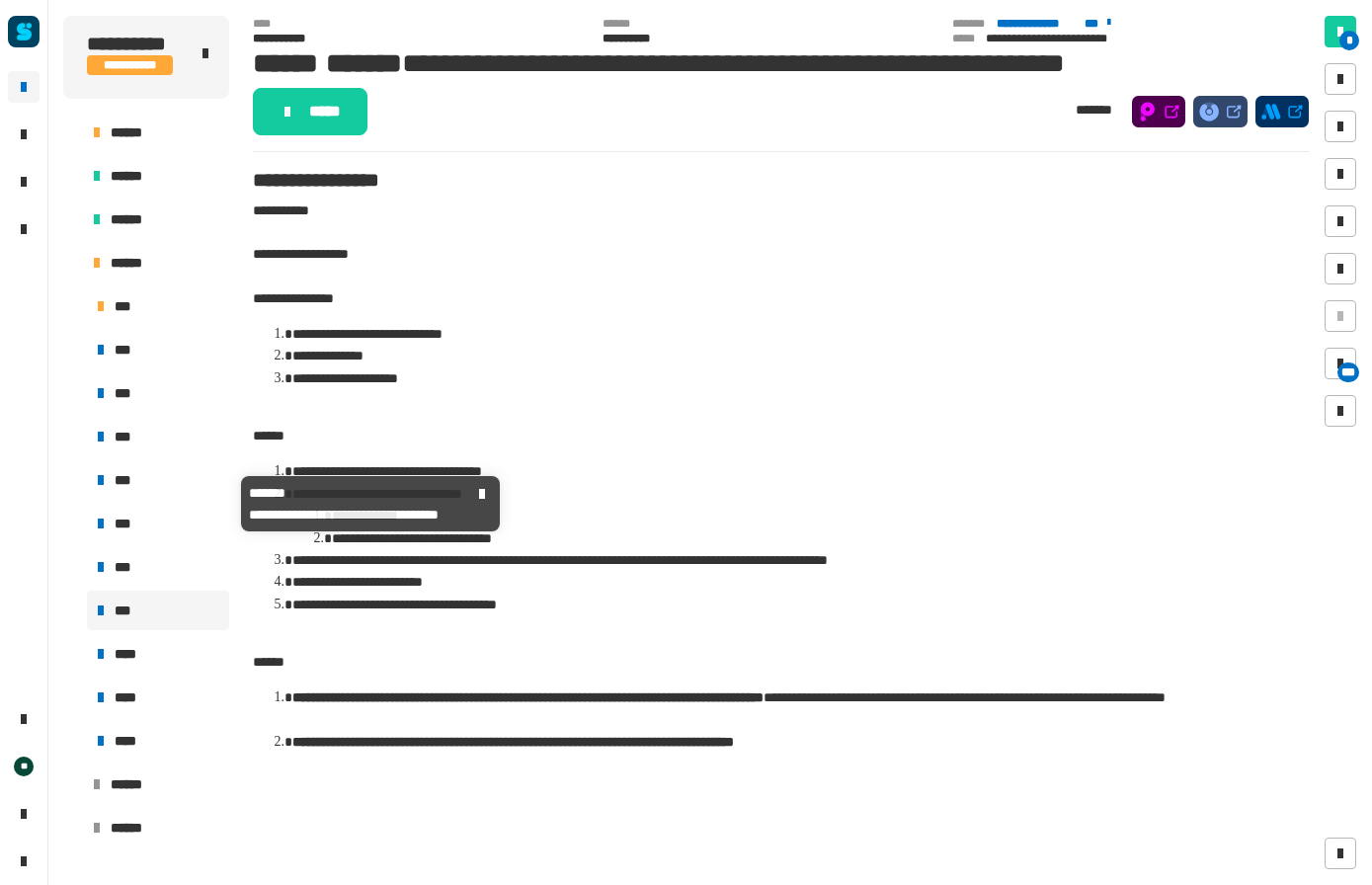 click on "***" at bounding box center (158, 480) 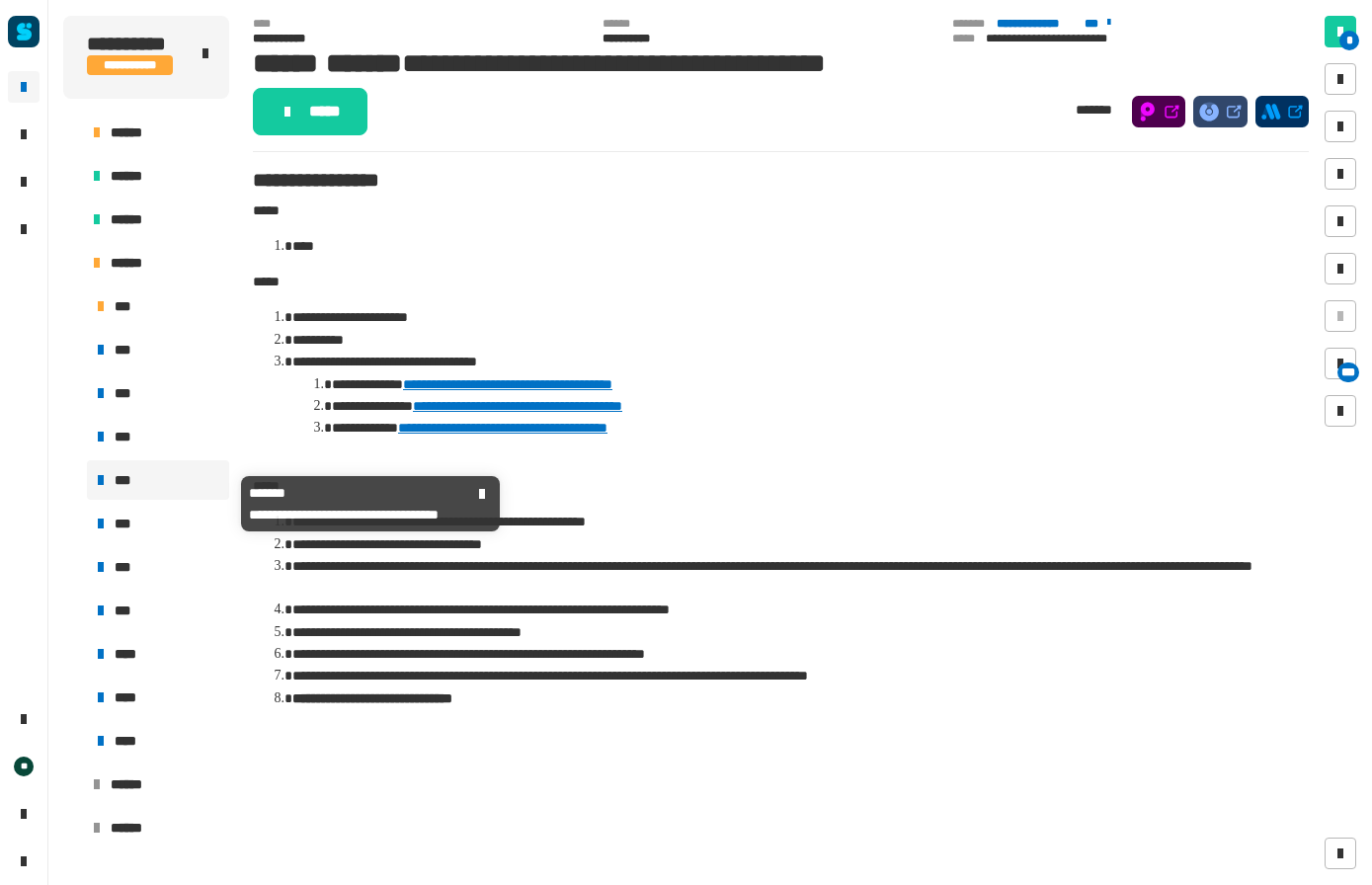 click on "***" at bounding box center [158, 523] 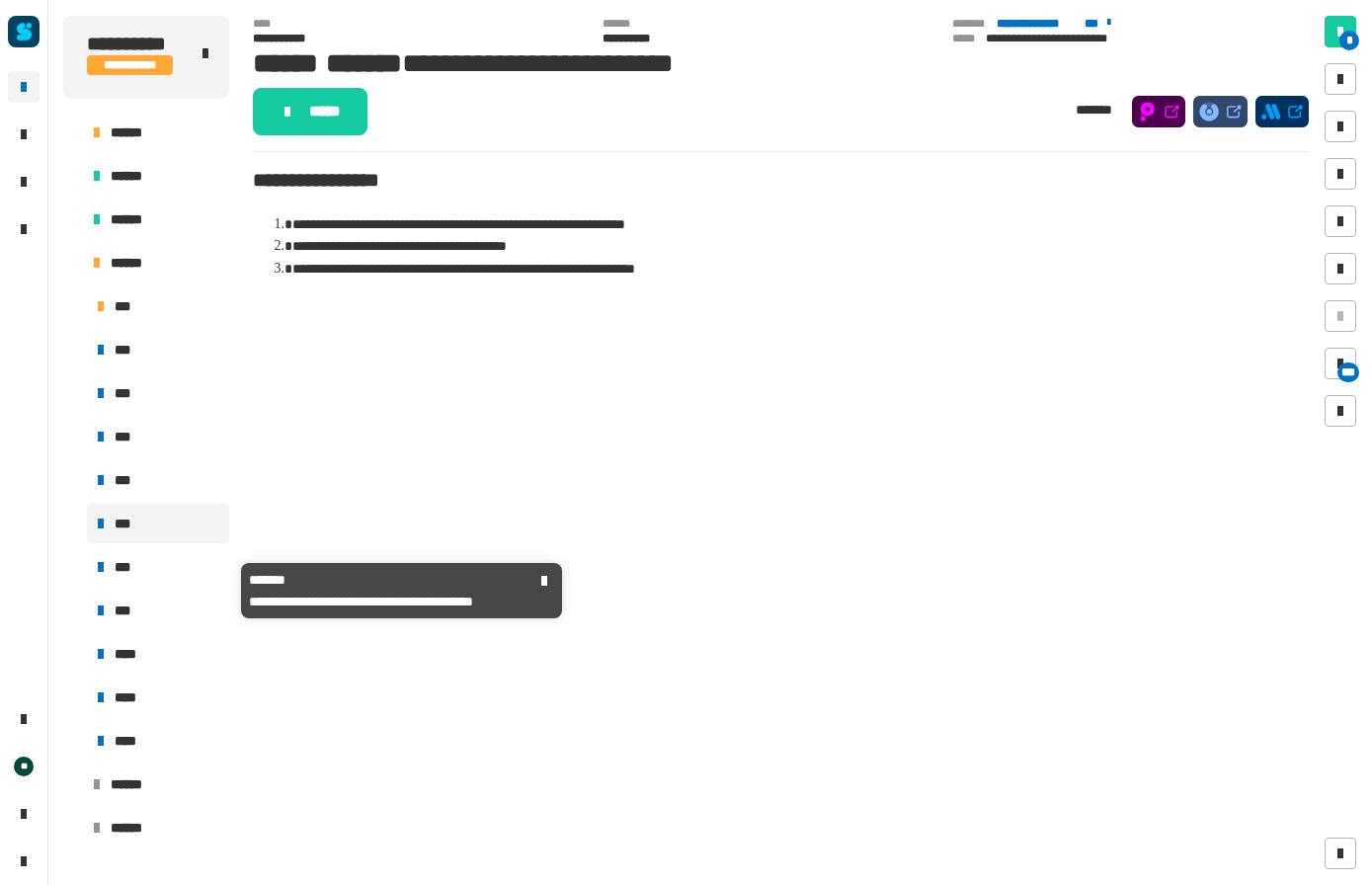 click on "***" at bounding box center [158, 567] 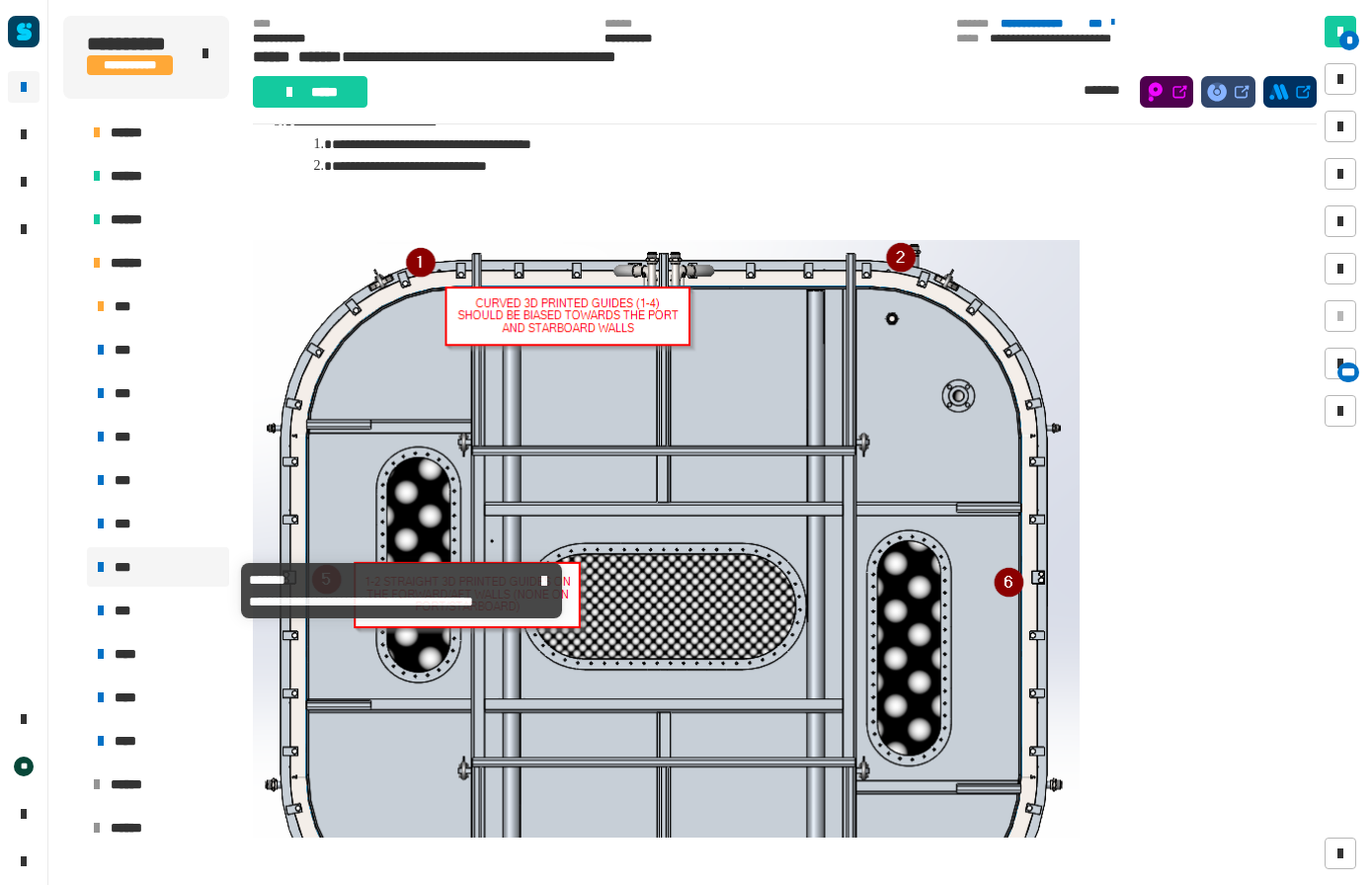 scroll, scrollTop: 769, scrollLeft: 0, axis: vertical 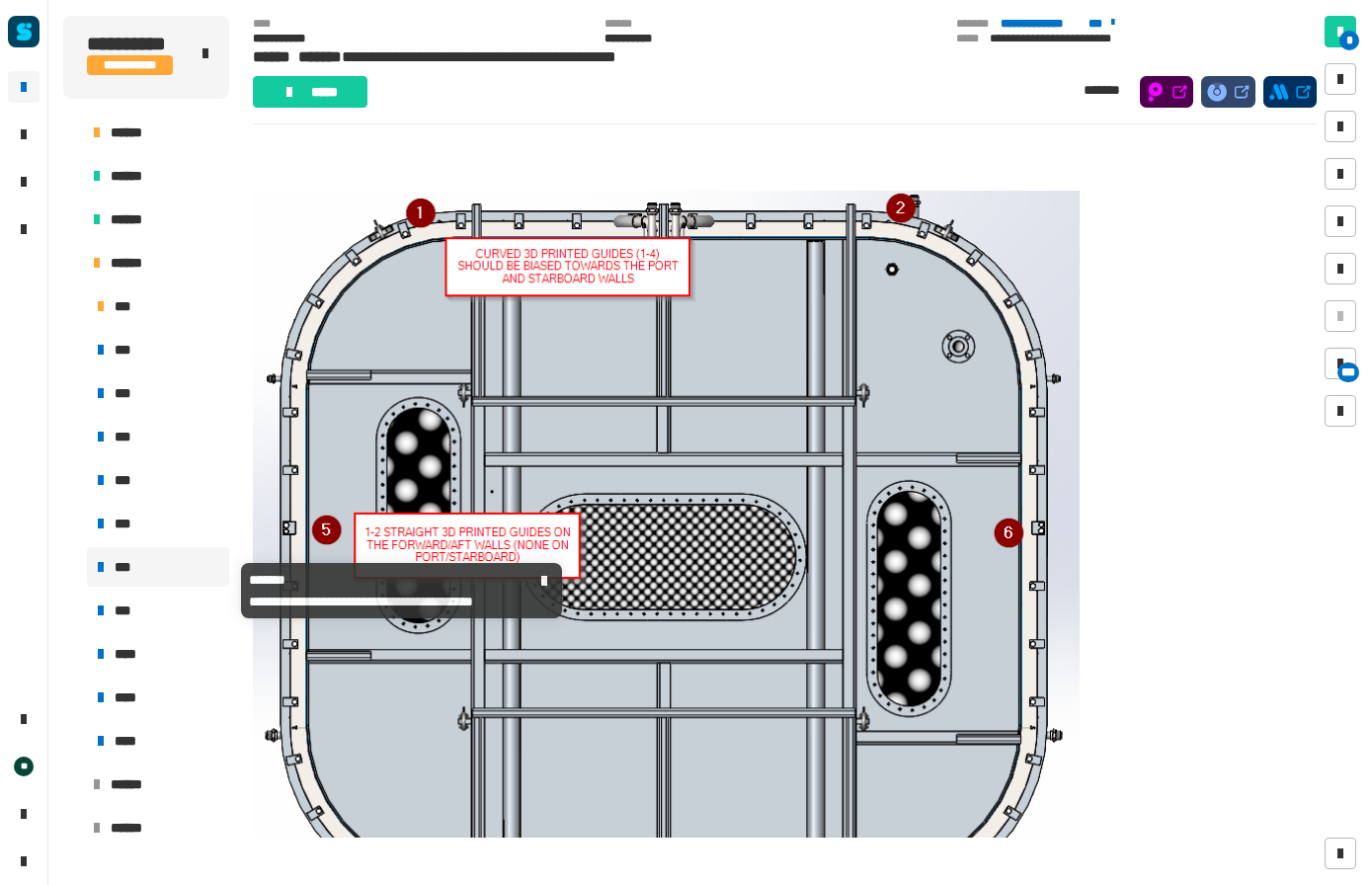 click 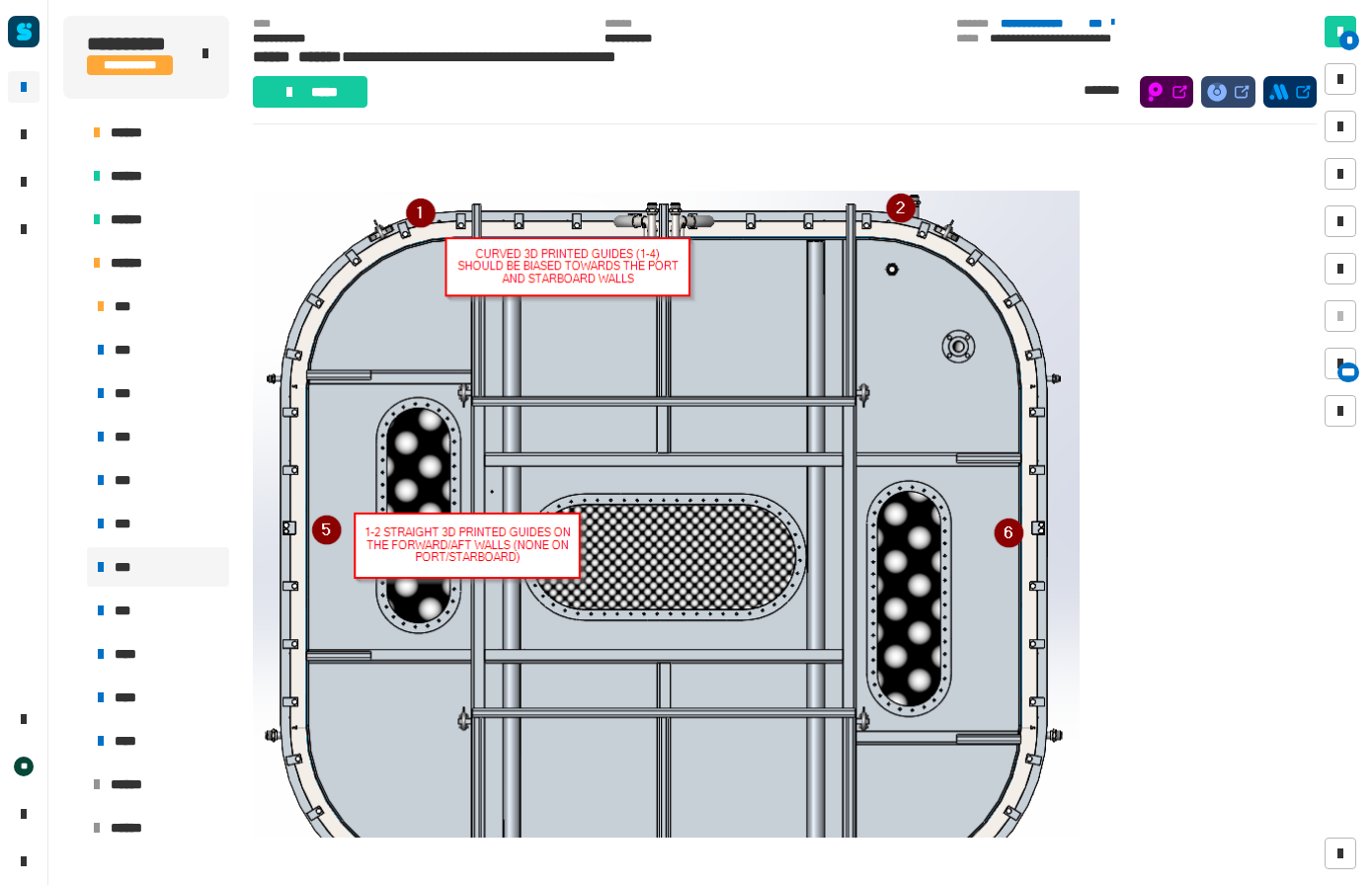 click 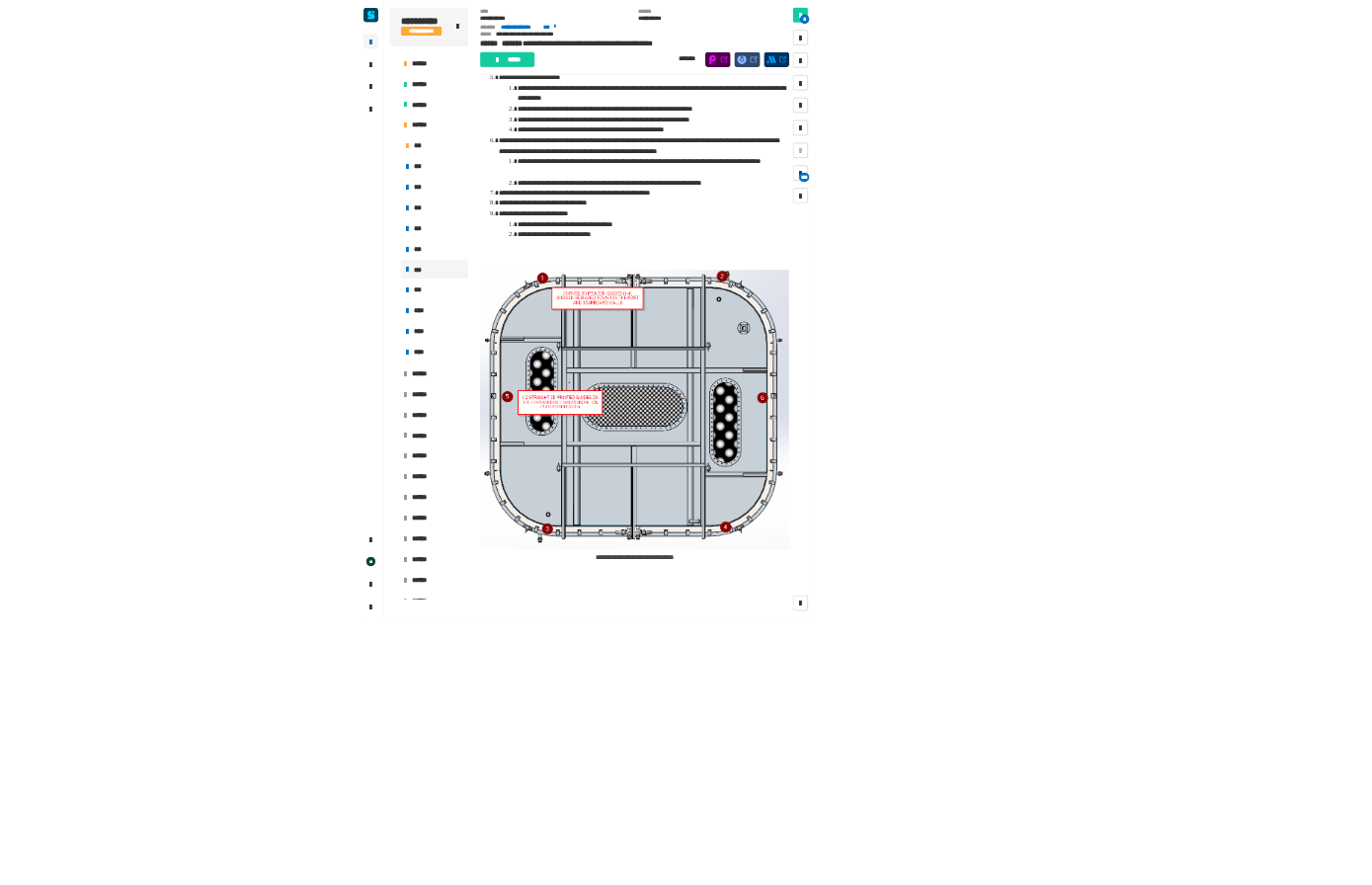 scroll, scrollTop: 470, scrollLeft: 0, axis: vertical 